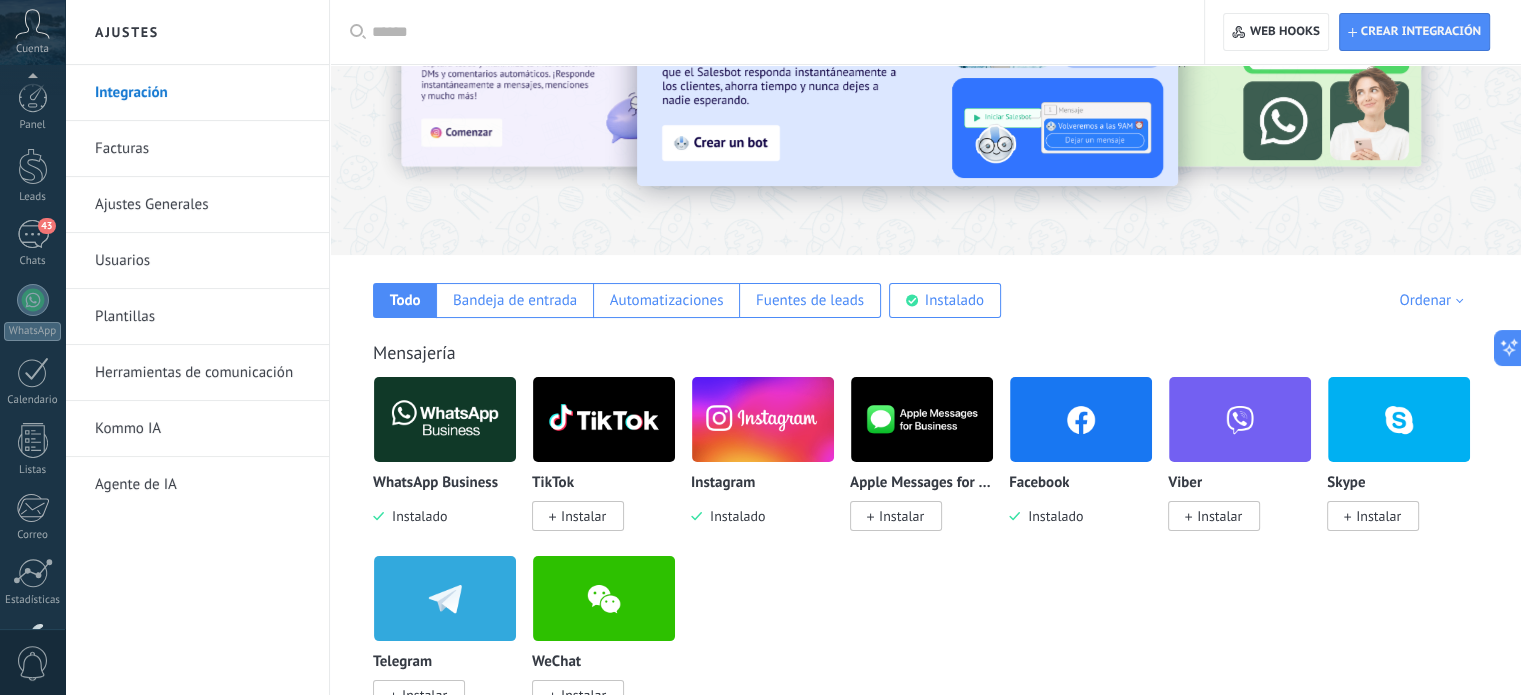 scroll, scrollTop: 136, scrollLeft: 0, axis: vertical 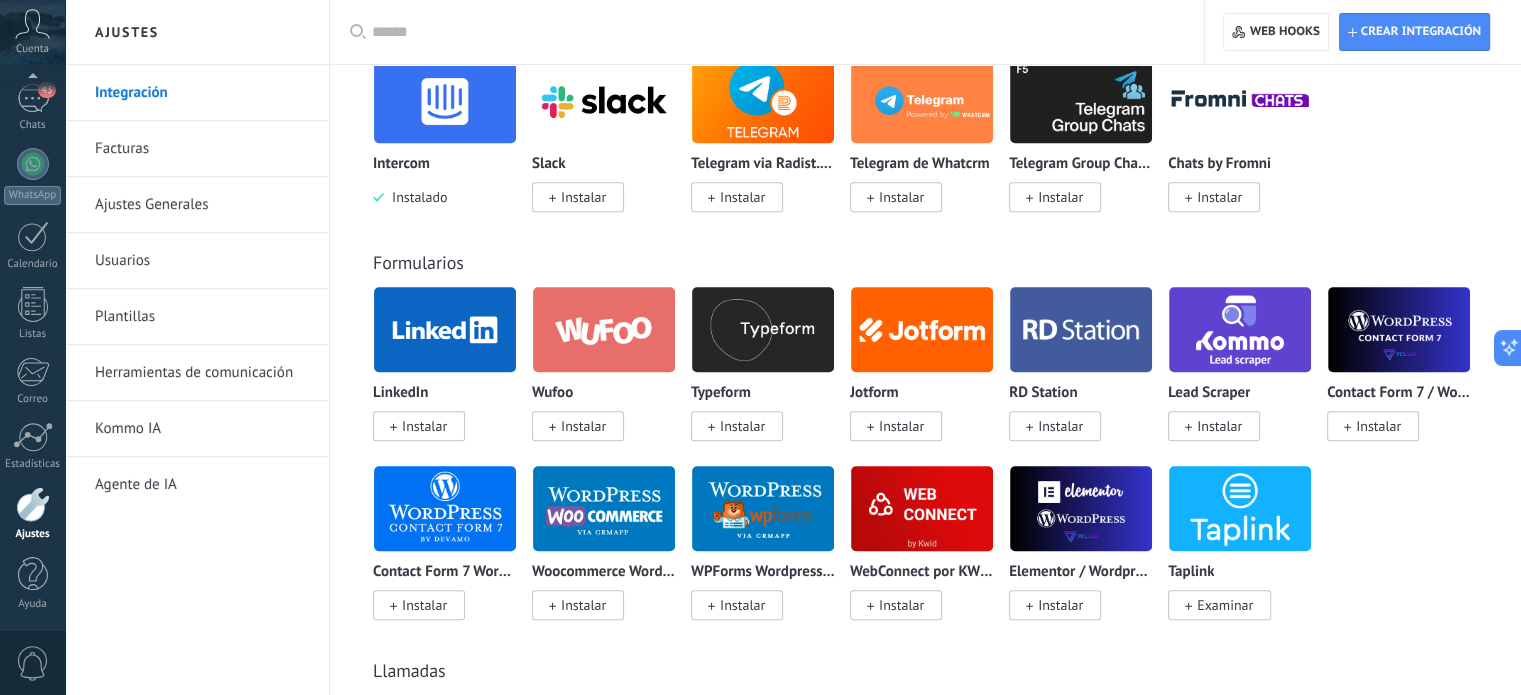 click on "Instalar" at bounding box center [1378, 426] 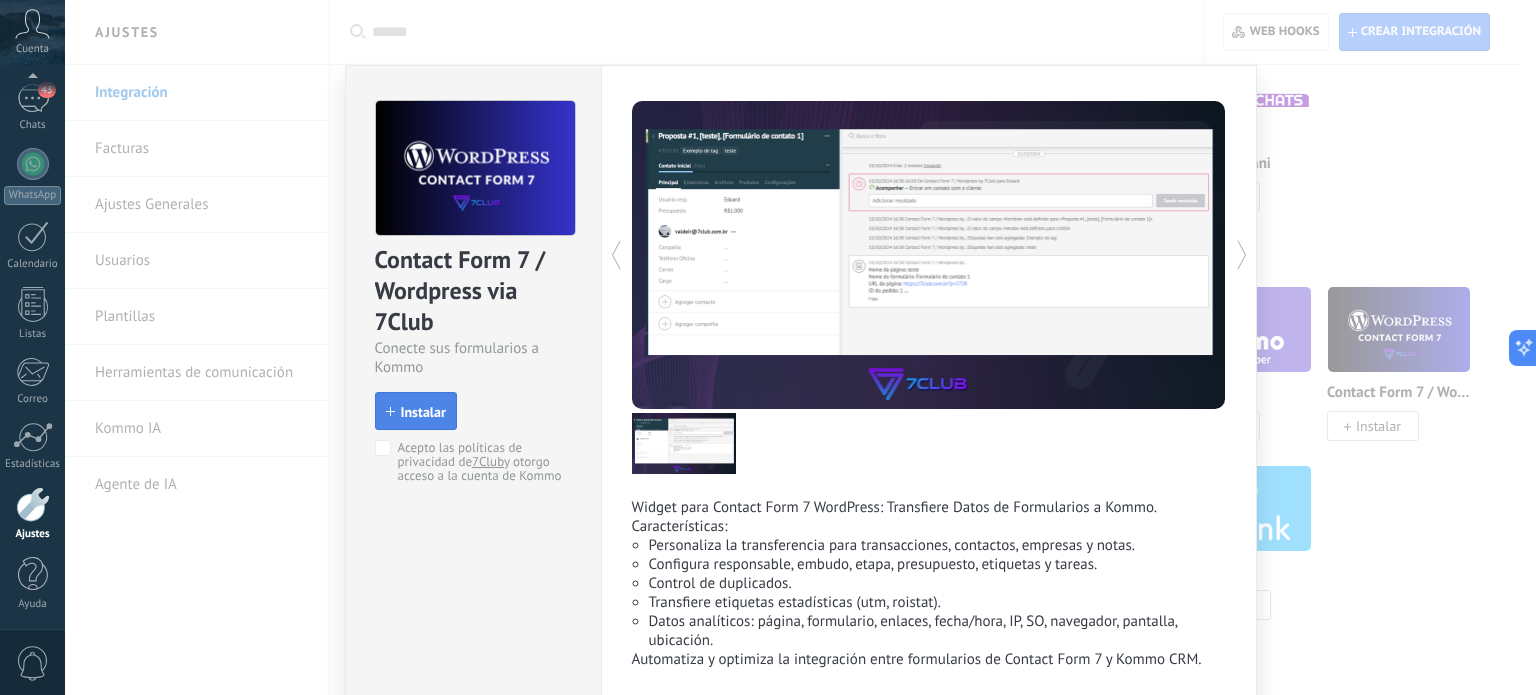 click on "Instalar" at bounding box center (423, 412) 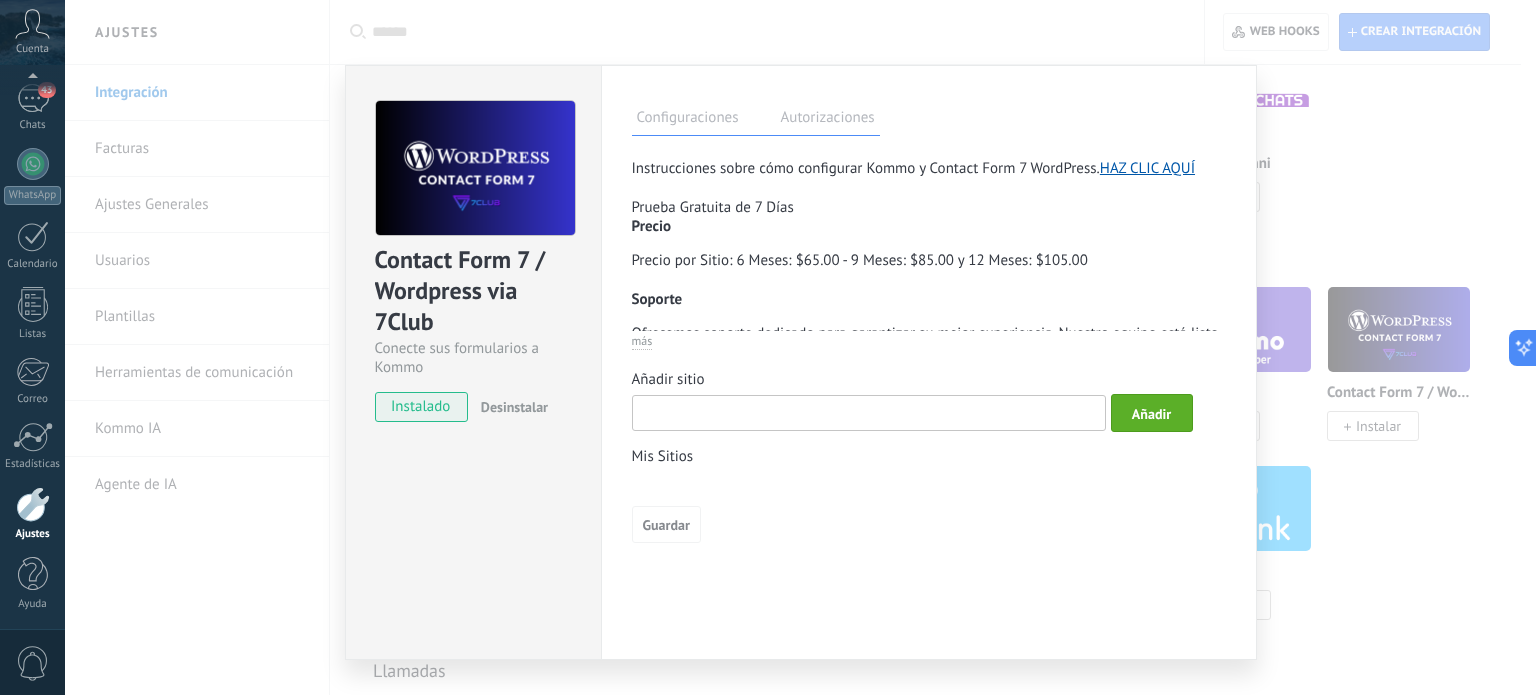 click at bounding box center (869, 413) 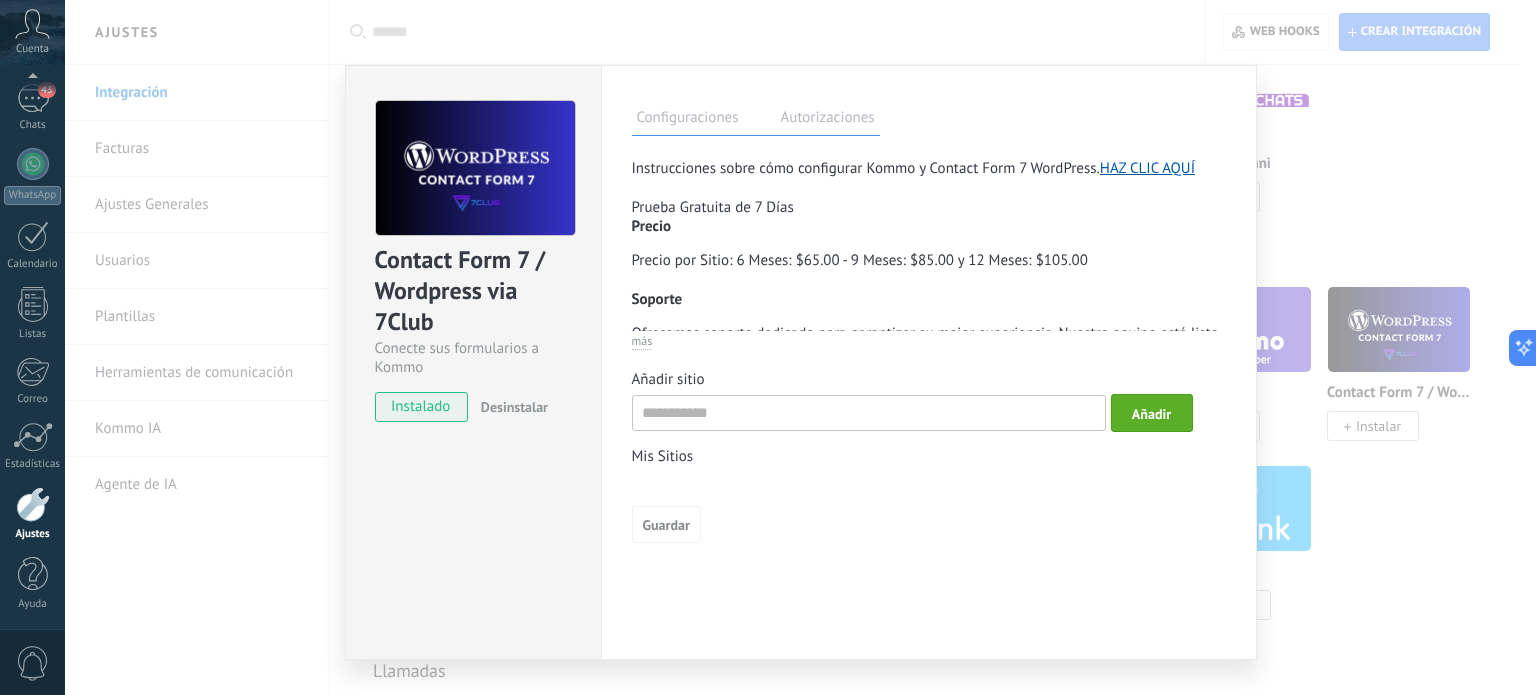 click on "Contact Form 7 / Wordpress via 7Club Conecte sus formularios a Kommo instalado Desinstalar Configuraciones Autorizaciones Esta pestaña registra a los usuarios que han concedido acceso a las integración a esta cuenta. Si deseas remover la posibilidad que un usuario pueda enviar solicitudes a la cuenta en nombre de esta integración, puedes revocar el acceso. Si el acceso a todos los usuarios es revocado, la integración dejará de funcionar. Esta aplicacion está instalada, pero nadie le ha dado acceso aun. Instrucciones sobre cómo configurar Kommo y Contact Form 7 WordPress.  HAZ CLIC AQUÍ
Prueba Gratuita de 7 Días
Precio
Precio por Sitio: 6 Meses: $65.00 - 9 Meses: $85.00 y 12 Meses: $105.00
Soporte
Ofrecemos soporte dedicado para garantizar su mejor experiencia. Nuestro equipo está listo para ayudar con cualquier pregunta o problema que pueda encontrar durante la configuración y el uso de nuestros servicios.
[PHONE]" at bounding box center [800, 347] 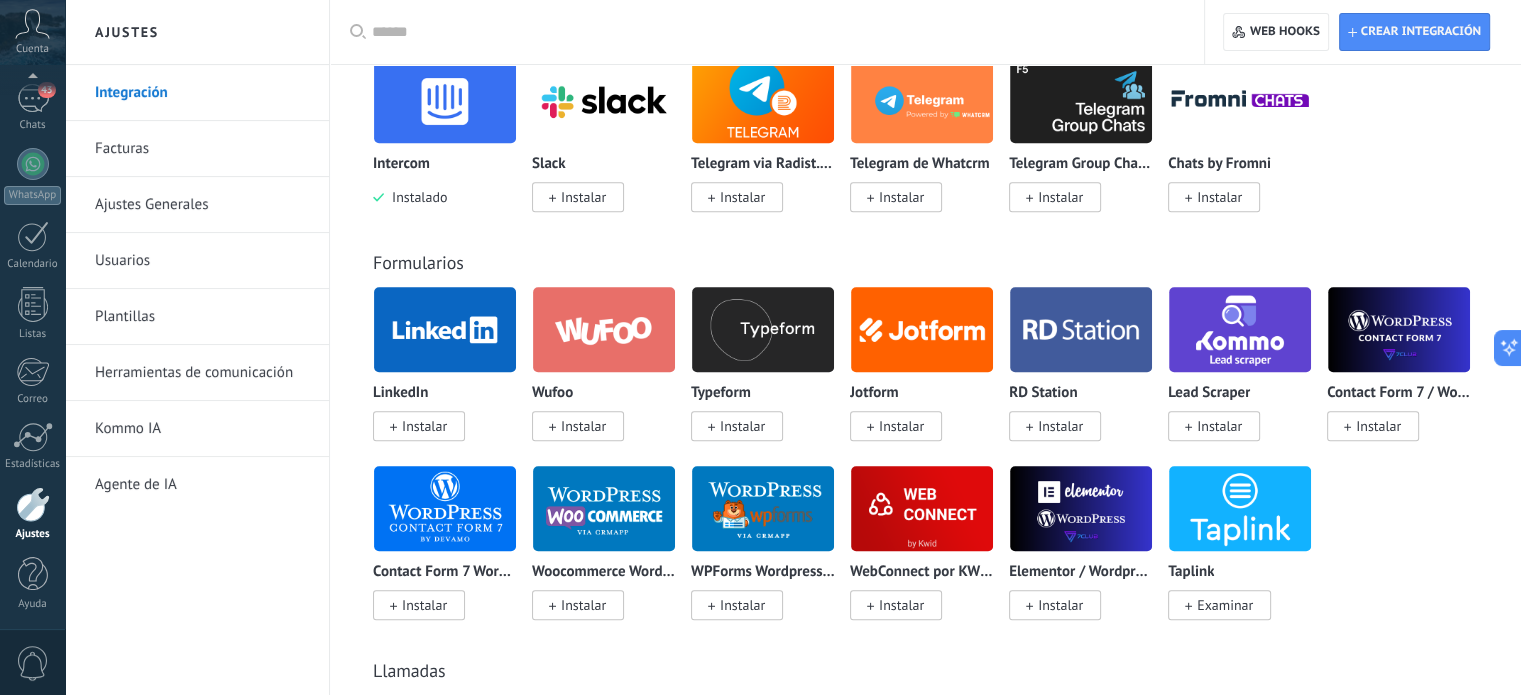 click on "Instalar" at bounding box center [424, 426] 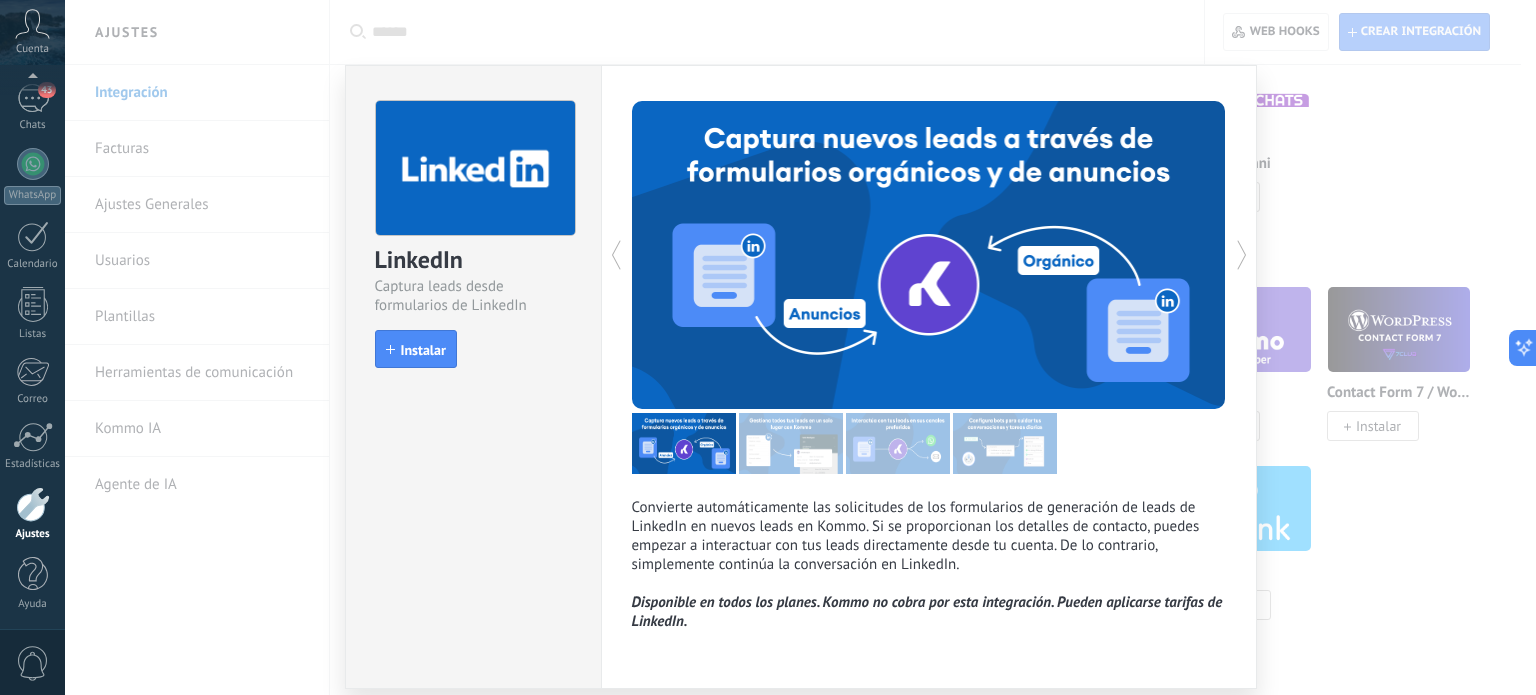 scroll, scrollTop: 69, scrollLeft: 0, axis: vertical 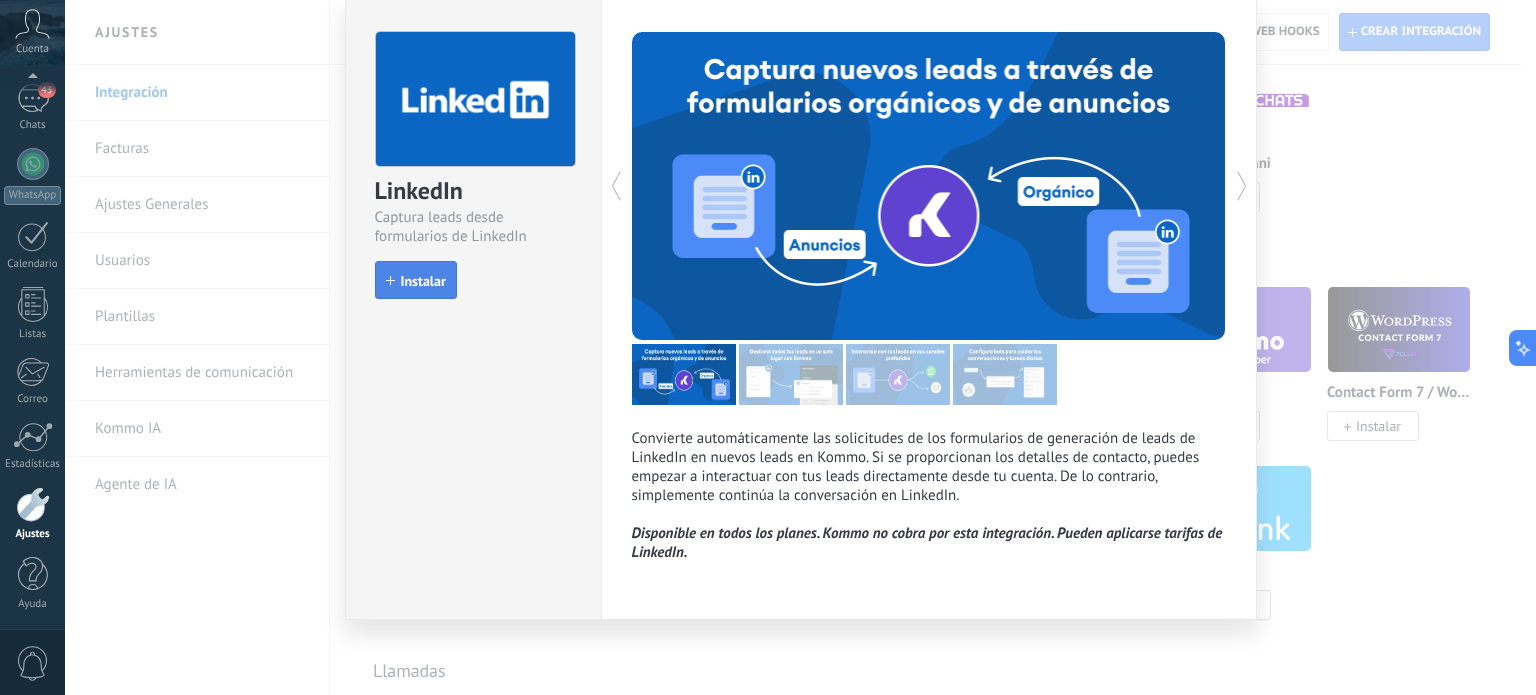 click on "Instalar" at bounding box center (423, 281) 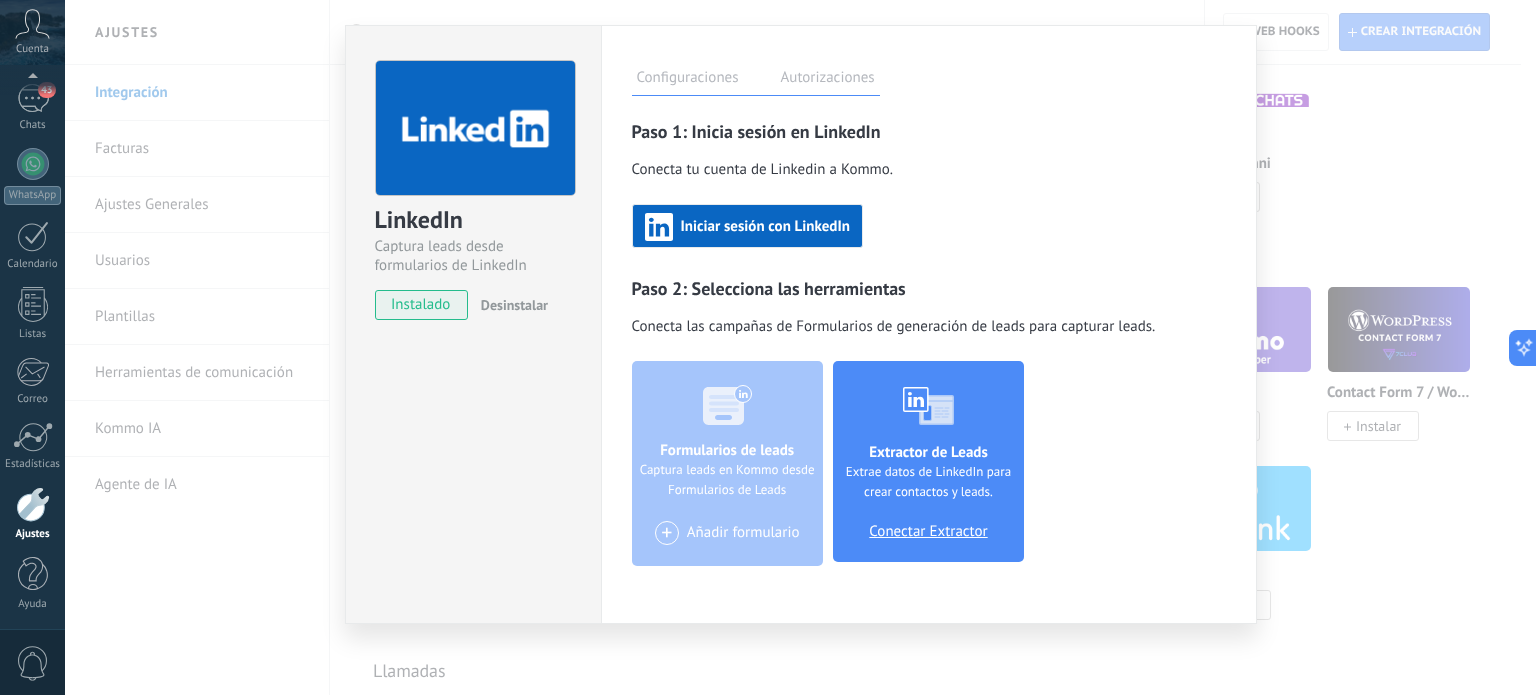 scroll, scrollTop: 43, scrollLeft: 0, axis: vertical 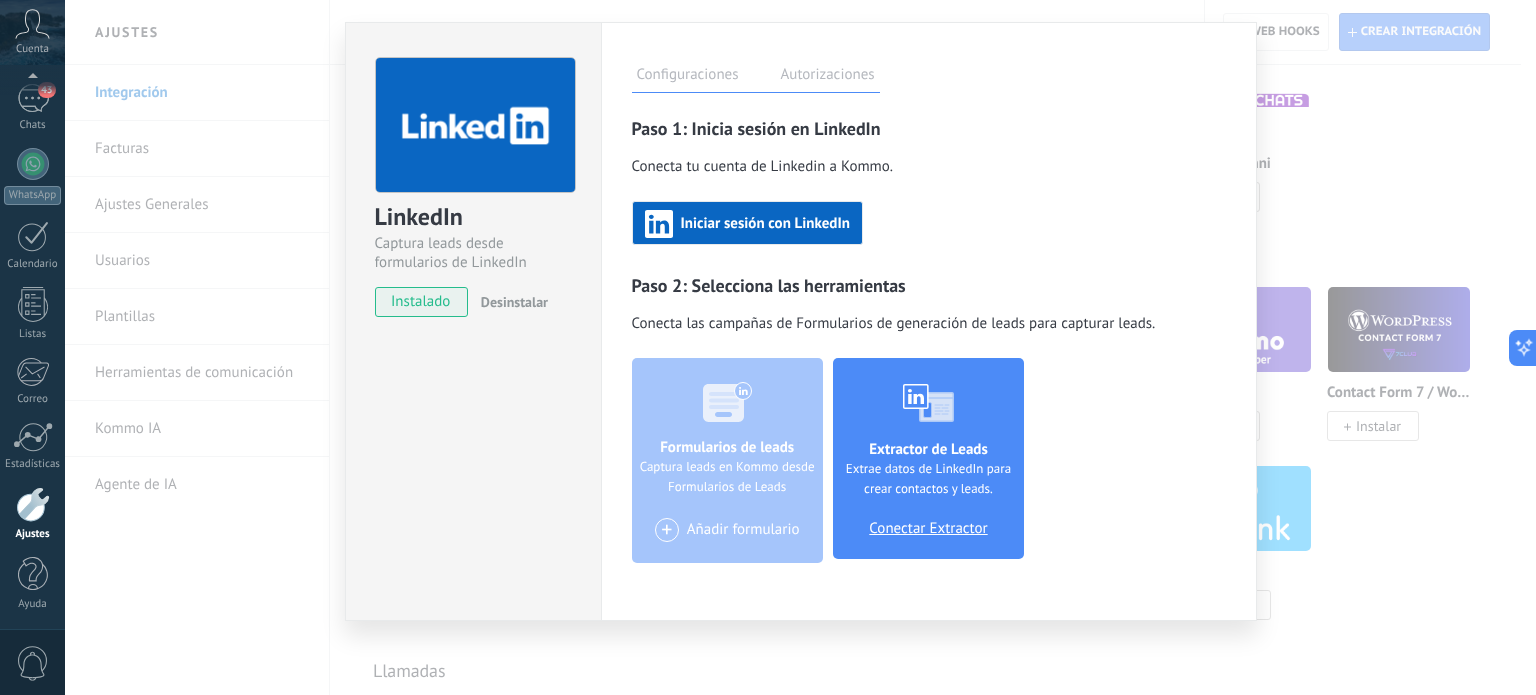 click on "Formularios de leads Captura leads en Kommo desde Formularios de Leads + Añadir formulario Extractor de Leads Extrae datos de LinkedIn para crear contactos y leads. Conectar Extractor" at bounding box center (929, 460) 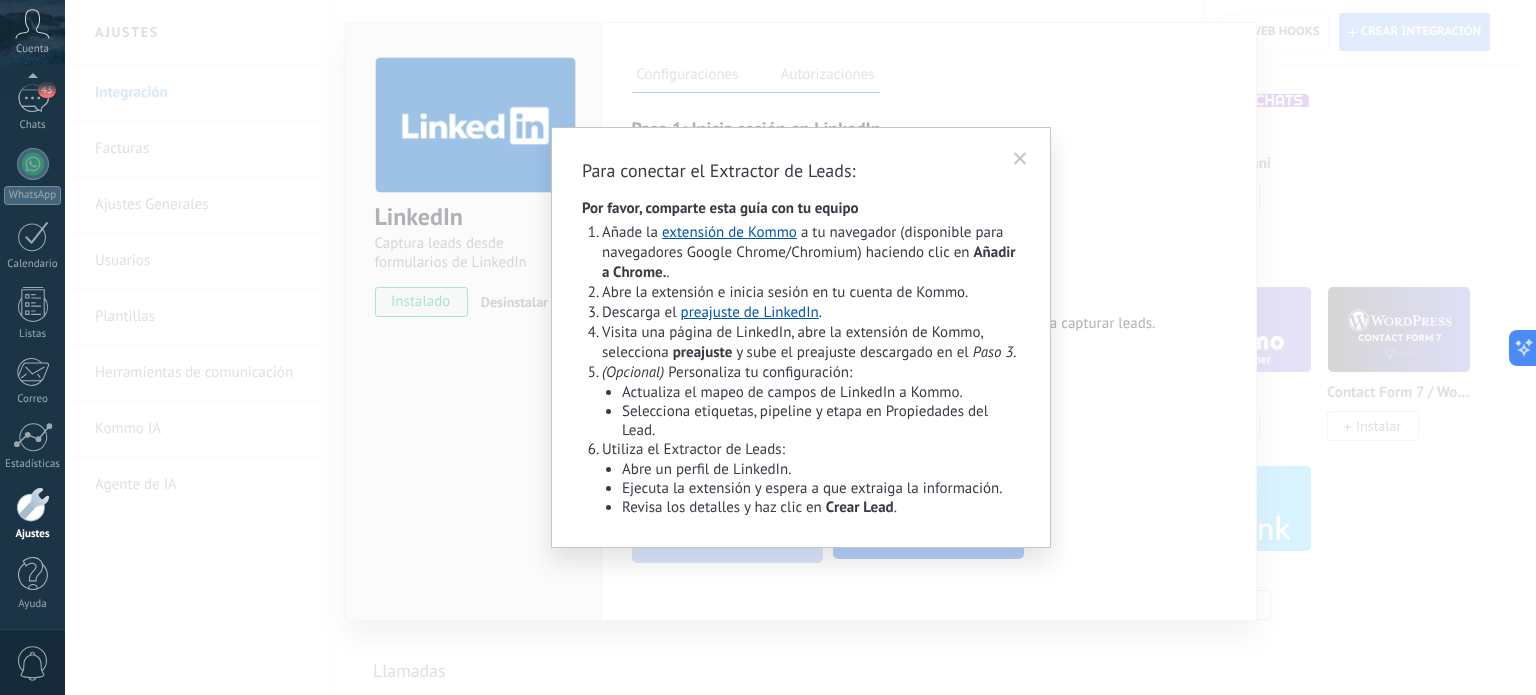 click 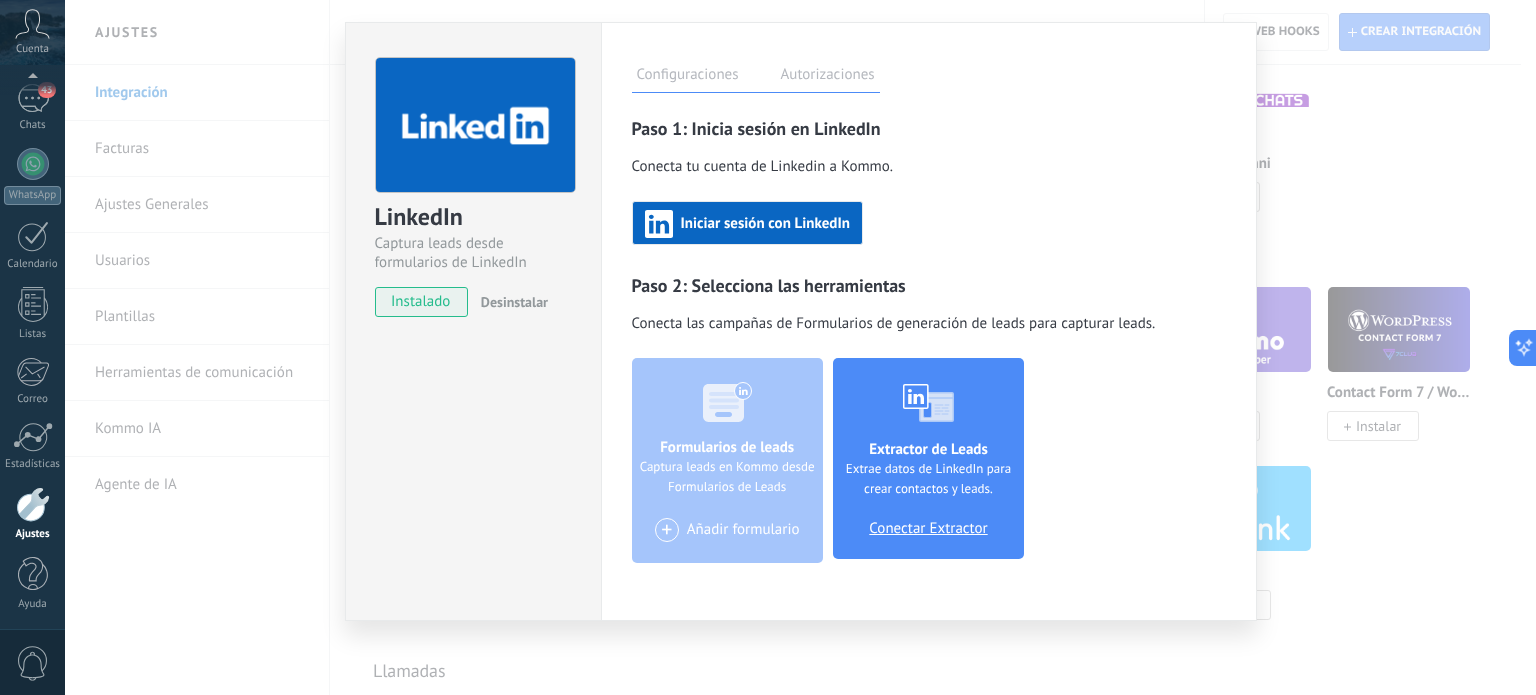 click on "LinkedIn Captura leads desde formularios de LinkedIn instalado Desinstalar Configuraciones Autorizaciones Esta pestaña registra a los usuarios que han concedido acceso a las integración a esta cuenta. Si deseas remover la posibilidad que un usuario pueda enviar solicitudes a la cuenta en nombre de esta integración, puedes revocar el acceso. Si el acceso a todos los usuarios es revocado, la integración dejará de funcionar. Esta aplicacion está instalada, pero nadie le ha dado acceso aun. LinkedIn más linkedin_settings:  Guardar Paso 1: Inicia sesión en LinkedIn Conecta tu cuenta de Linkedin a Kommo . Iniciar sesión con LinkedIn Paso 2: Selecciona las herramientas Conecta las campañas de Formularios de generación de leads para capturar leads . Formularios de leads Captura leads en Kommo desde Formularios de Leads + Añadir formulario Extractor de Leads Extrae datos de LinkedIn para crear contactos y leads. Conectar Extractor" at bounding box center [800, 347] 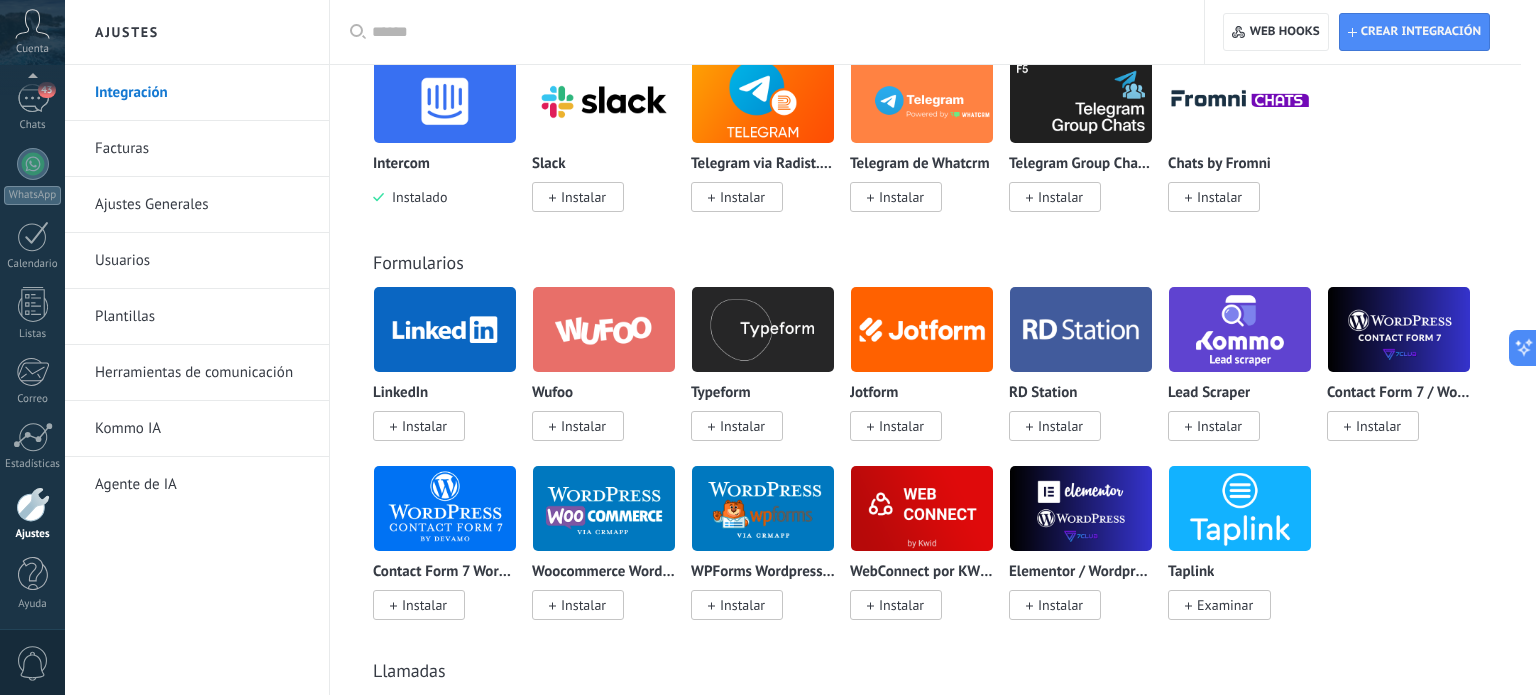 scroll, scrollTop: 0, scrollLeft: 0, axis: both 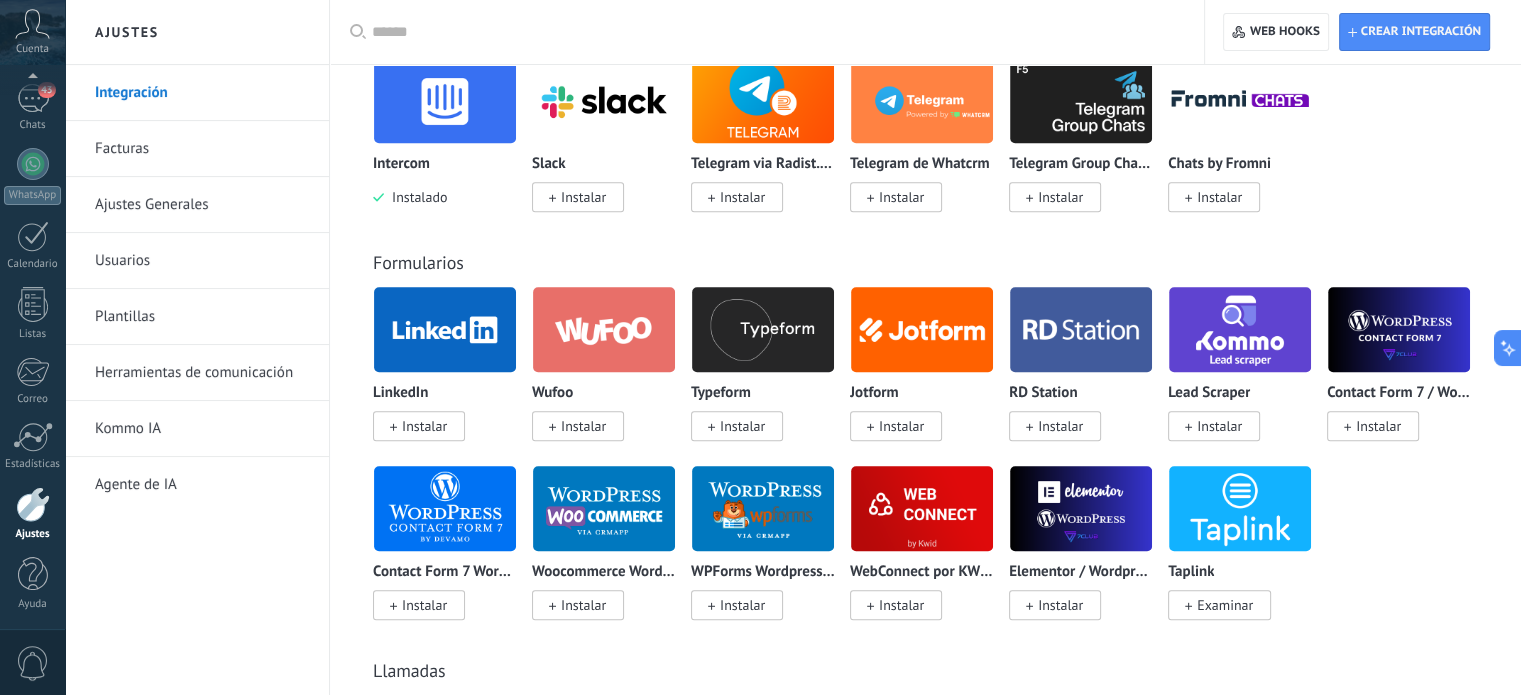 click on "Instalar" at bounding box center [419, 426] 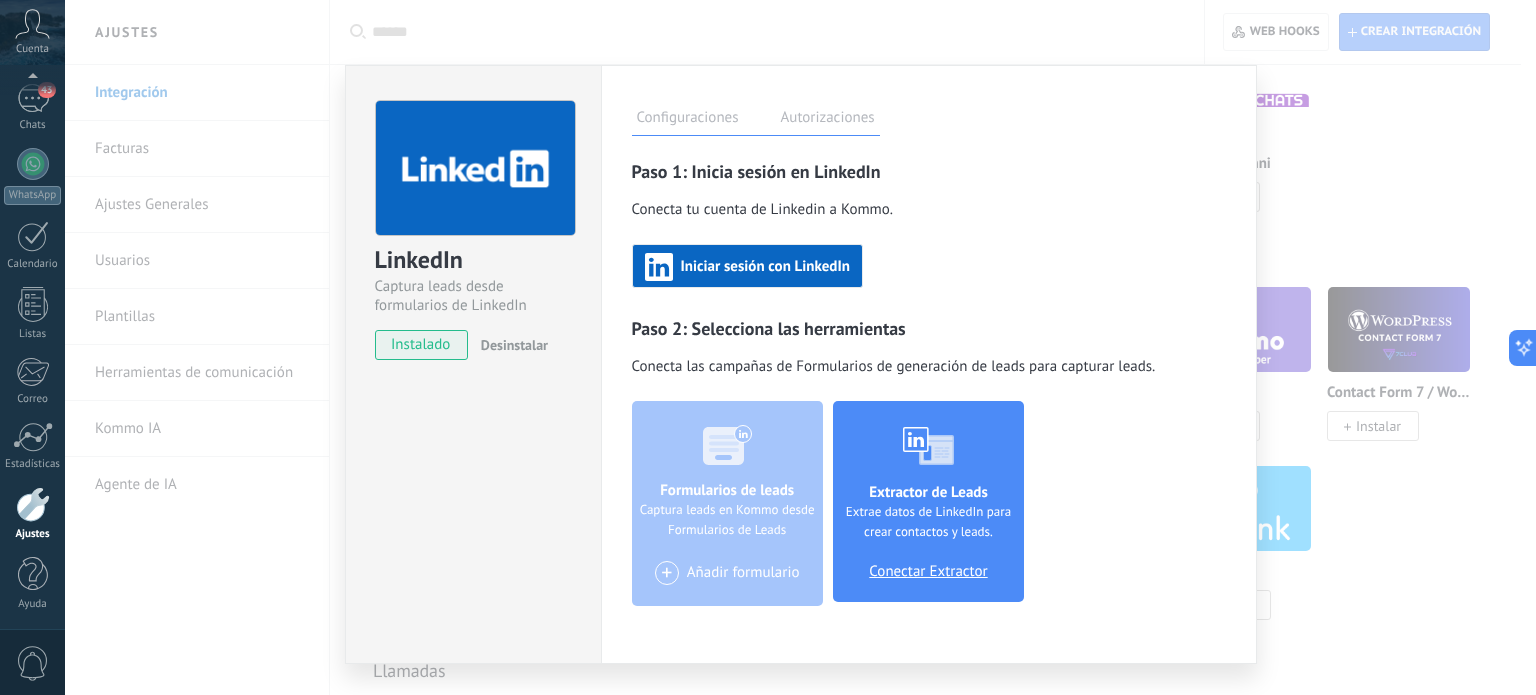 click on "instalado" at bounding box center [421, 345] 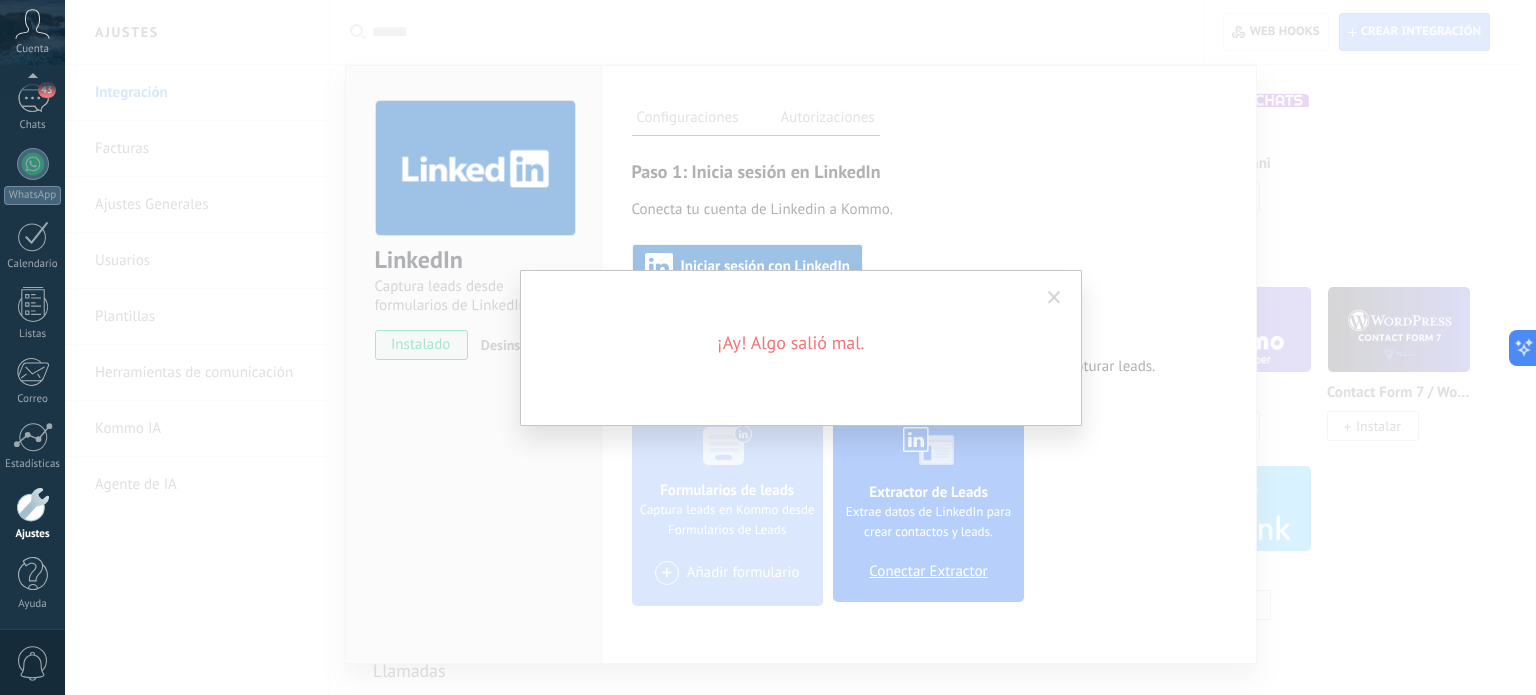 click at bounding box center [1054, 298] 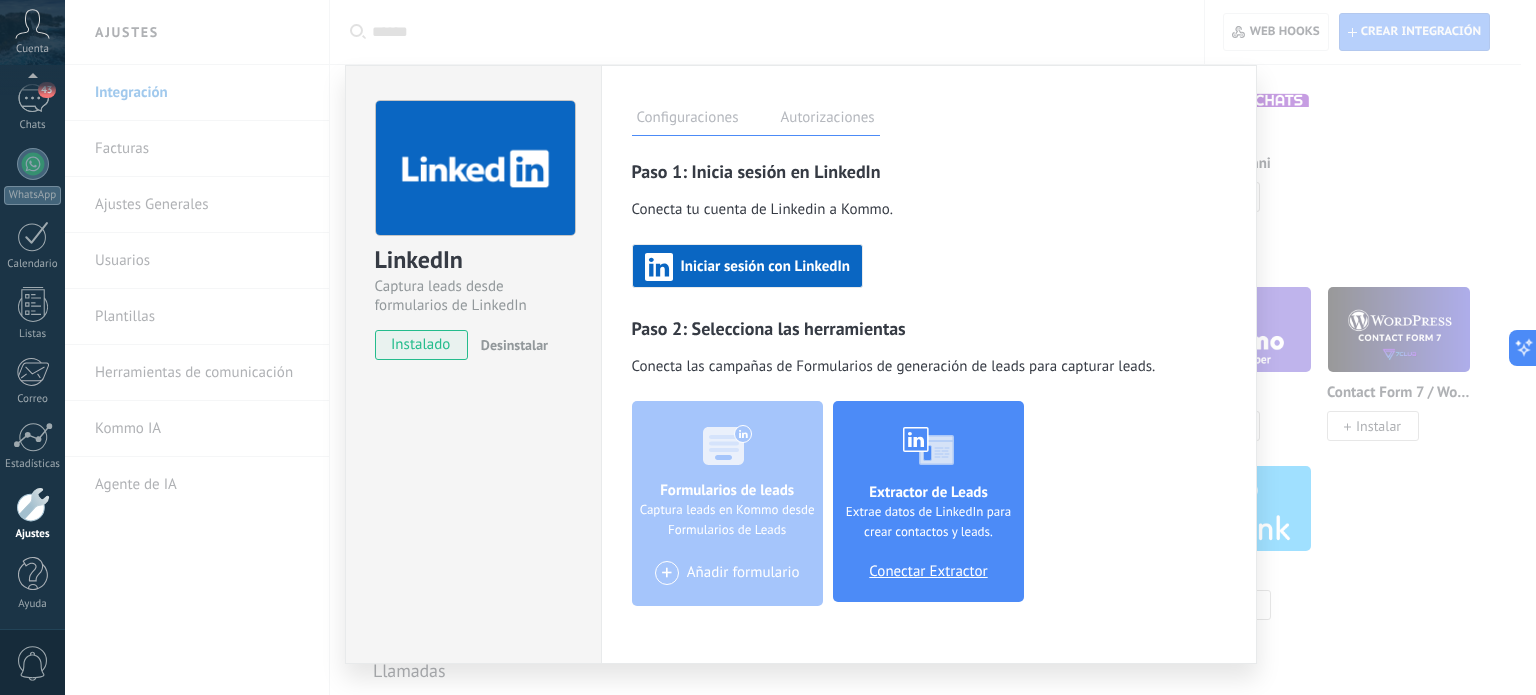 click on "Iniciar sesión con LinkedIn" at bounding box center [747, 267] 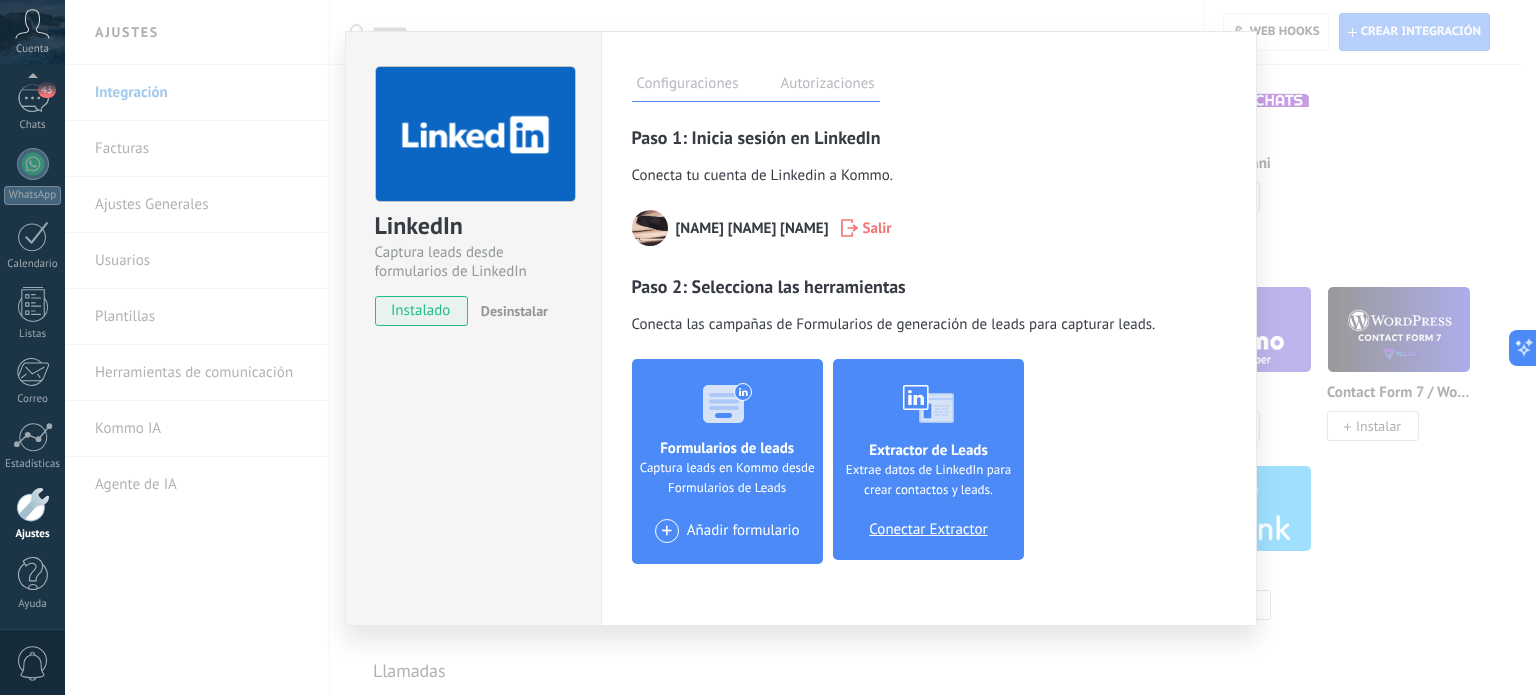 scroll, scrollTop: 40, scrollLeft: 0, axis: vertical 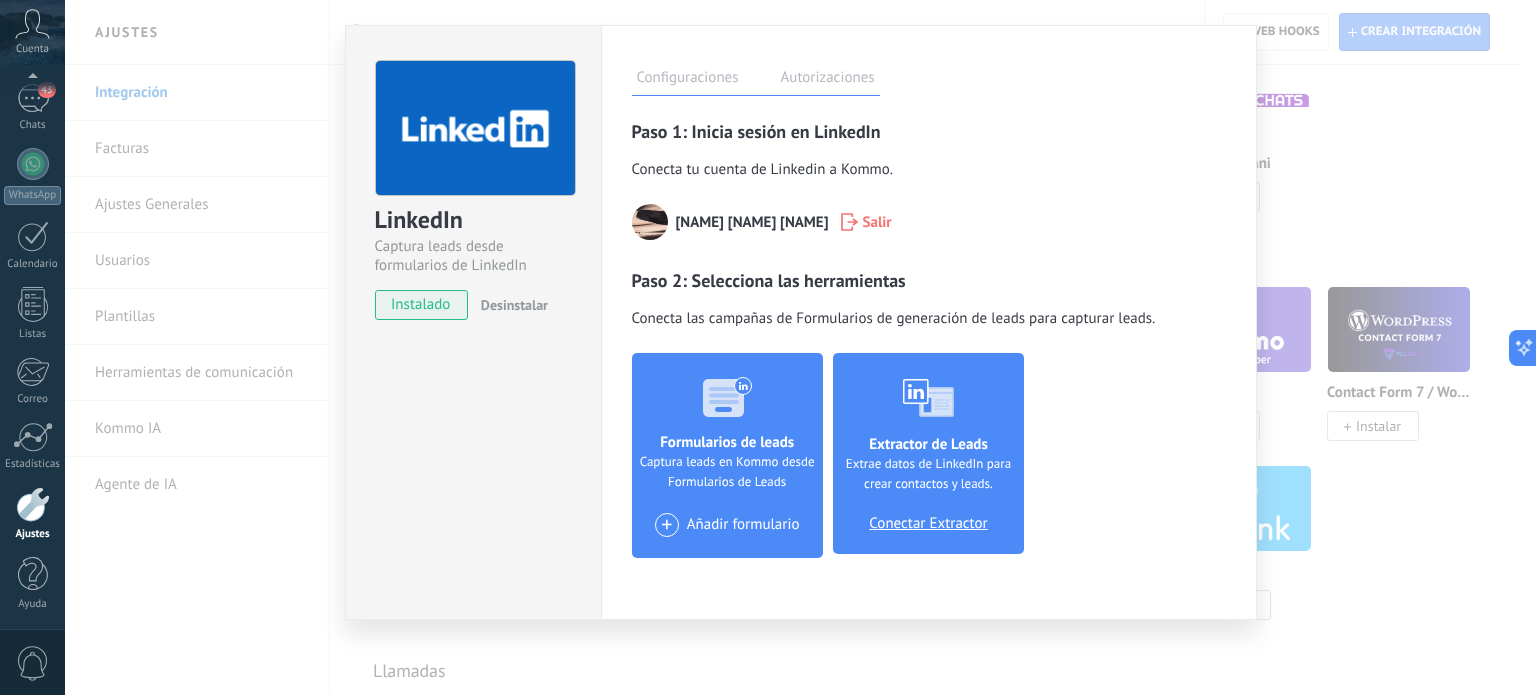 click on "Formularios de leads Captura leads en Kommo desde Formularios de Leads + Añadir formulario" at bounding box center (727, 455) 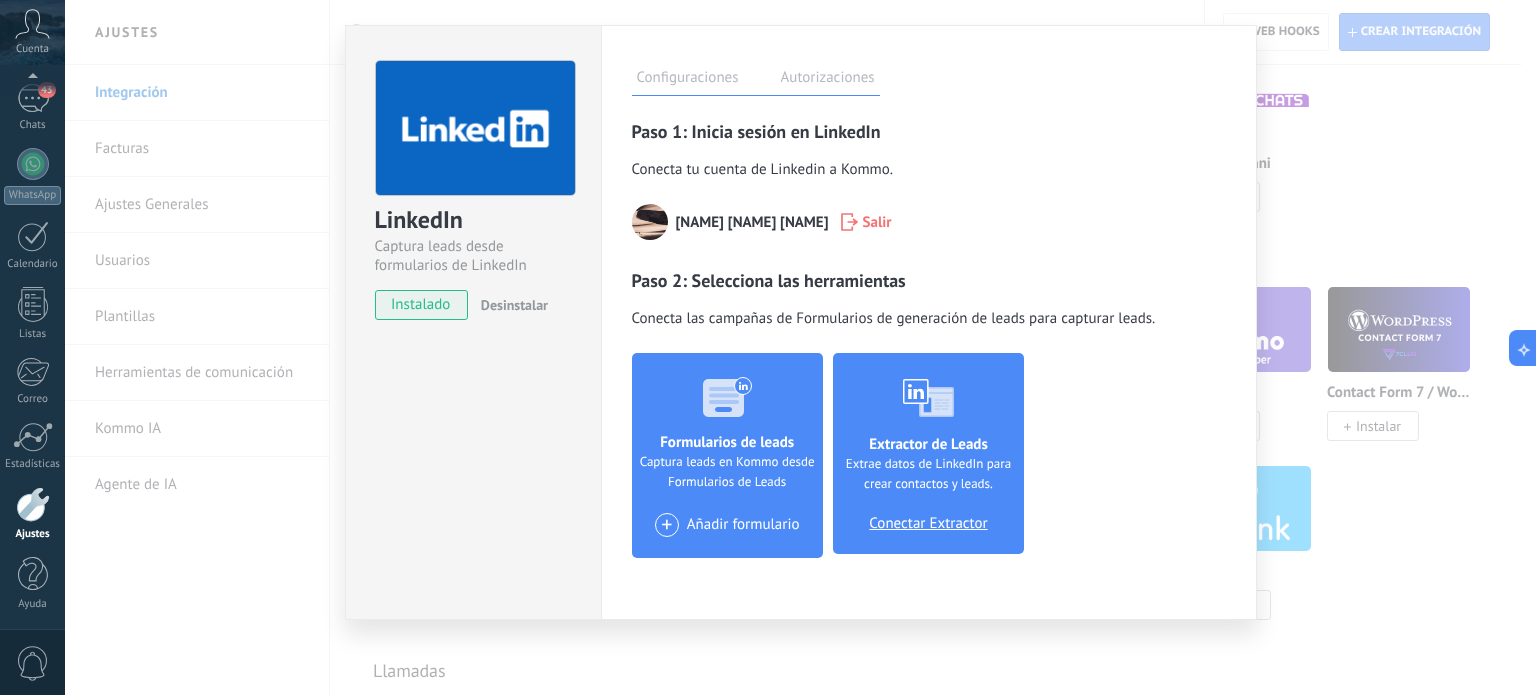 click on "Extractor de Leads" at bounding box center (928, 444) 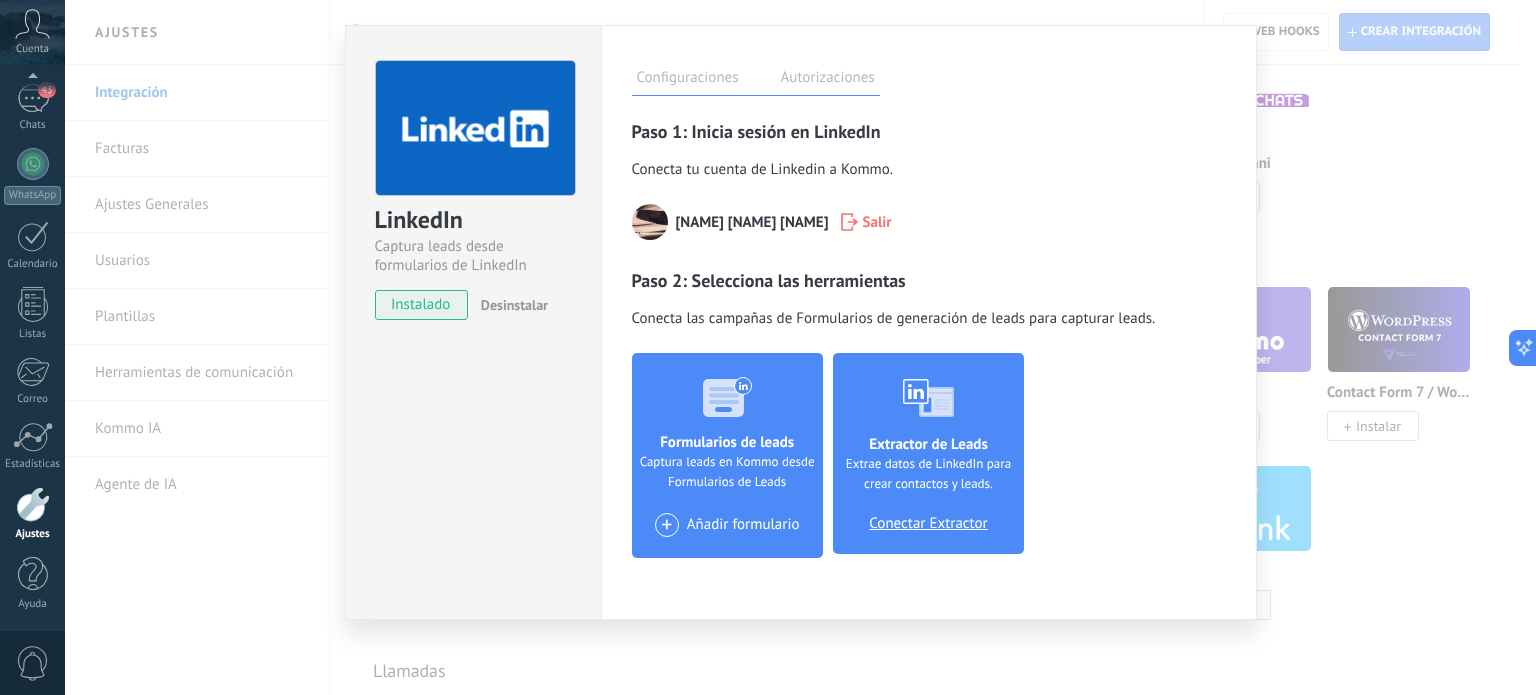 click on "Extrae datos de LinkedIn para crear contactos y leads." at bounding box center [928, 474] 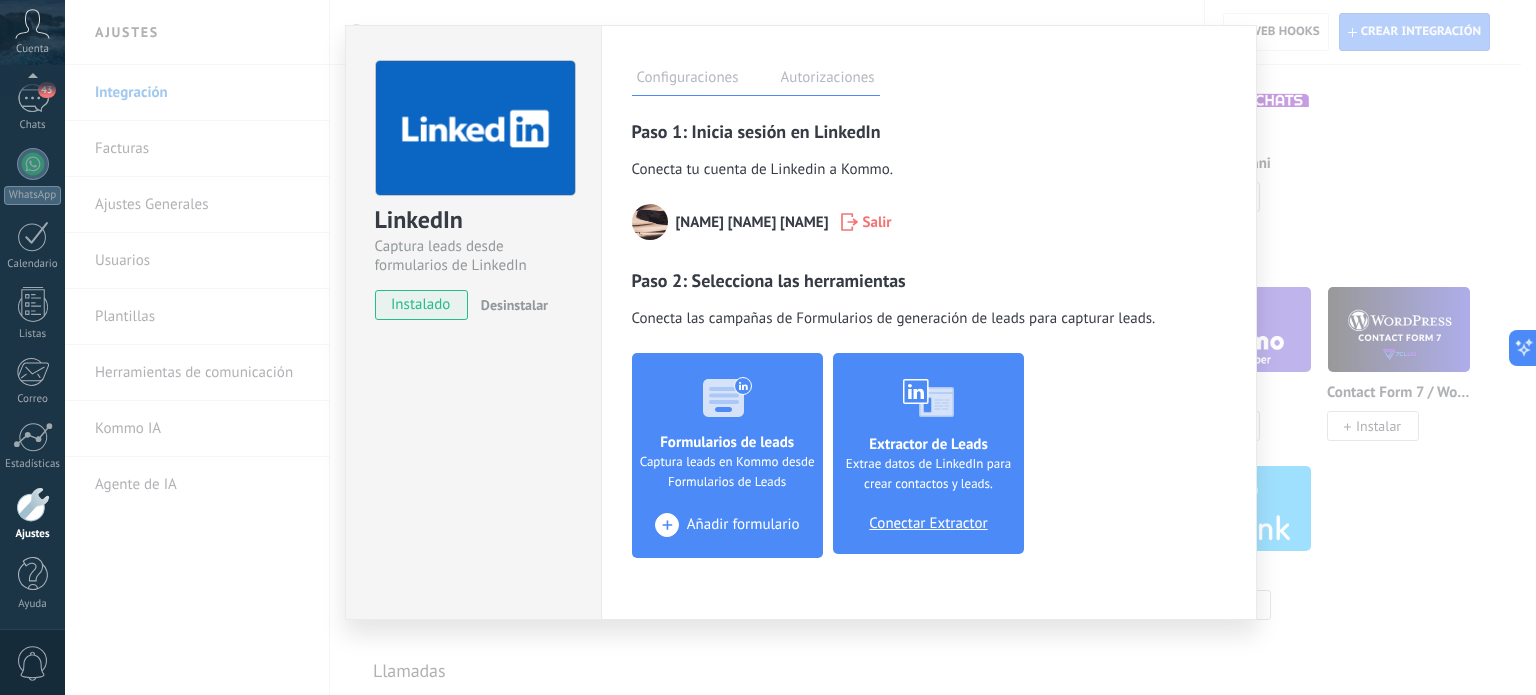 click on "+" at bounding box center (667, 525) 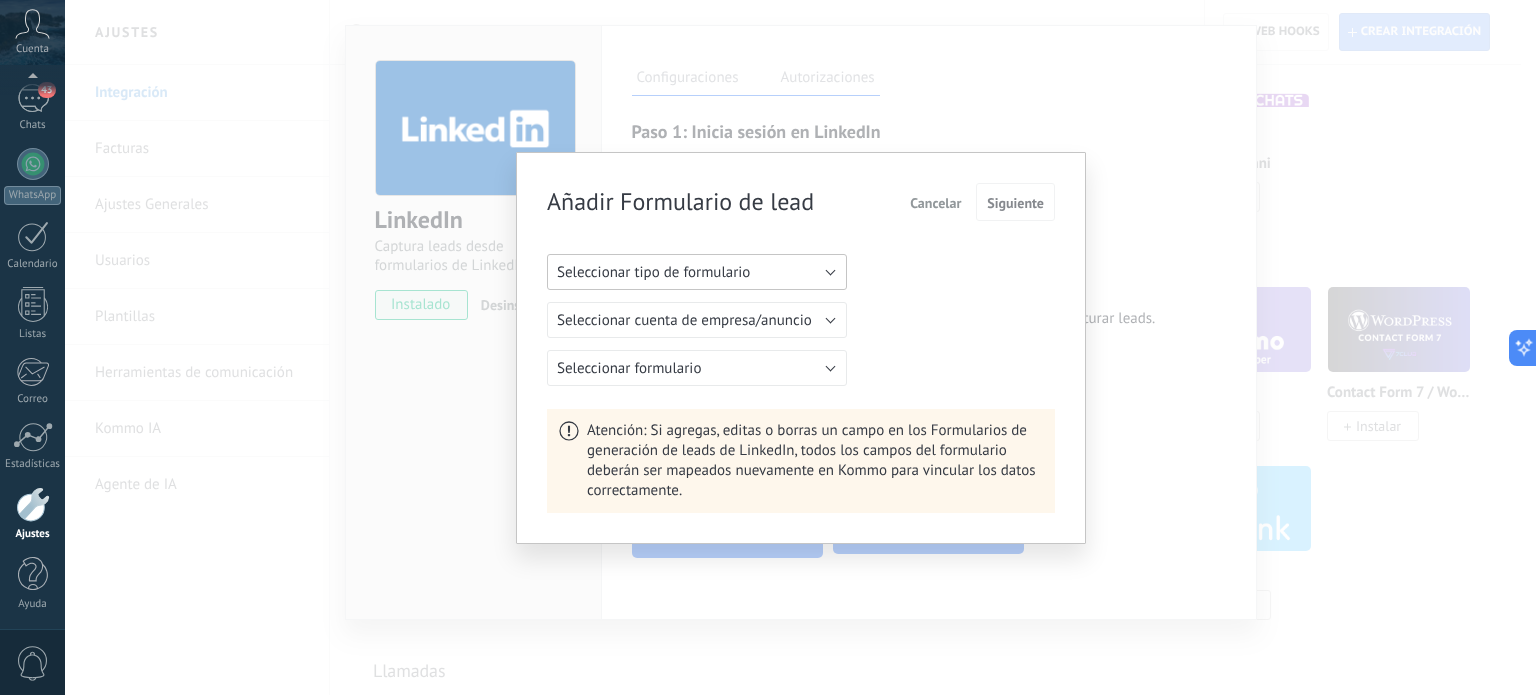 click on "Seleccionar tipo de formulario" at bounding box center (697, 272) 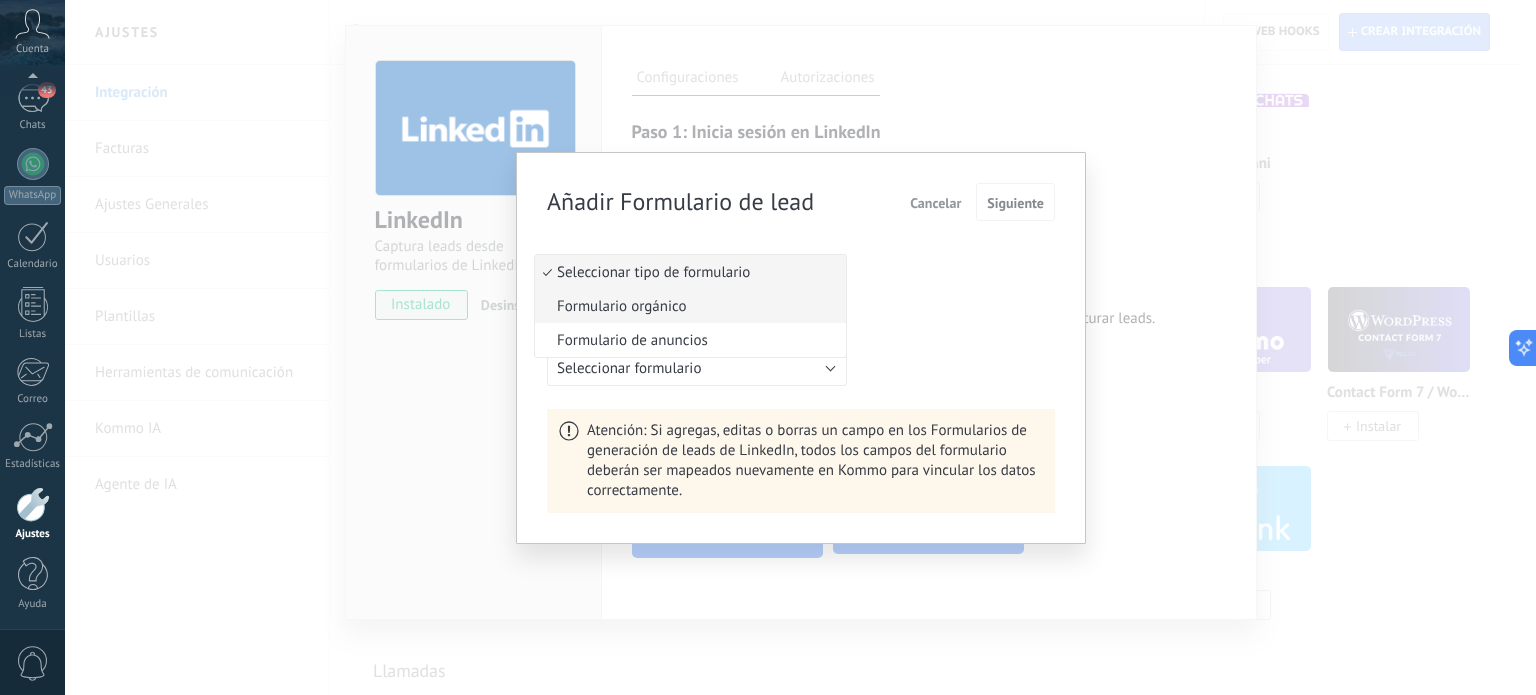 click on "Formulario orgánico" at bounding box center [687, 306] 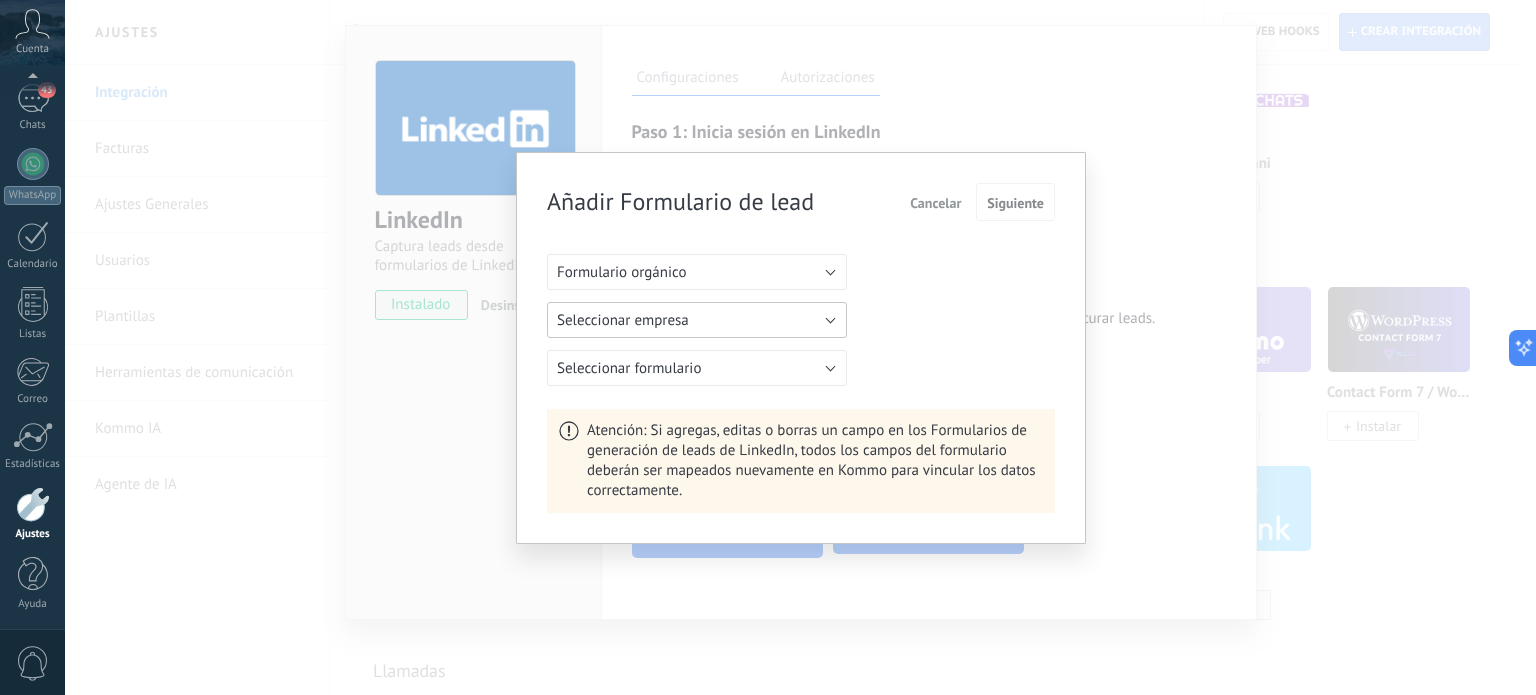 click on "Seleccionar empresa" at bounding box center (697, 320) 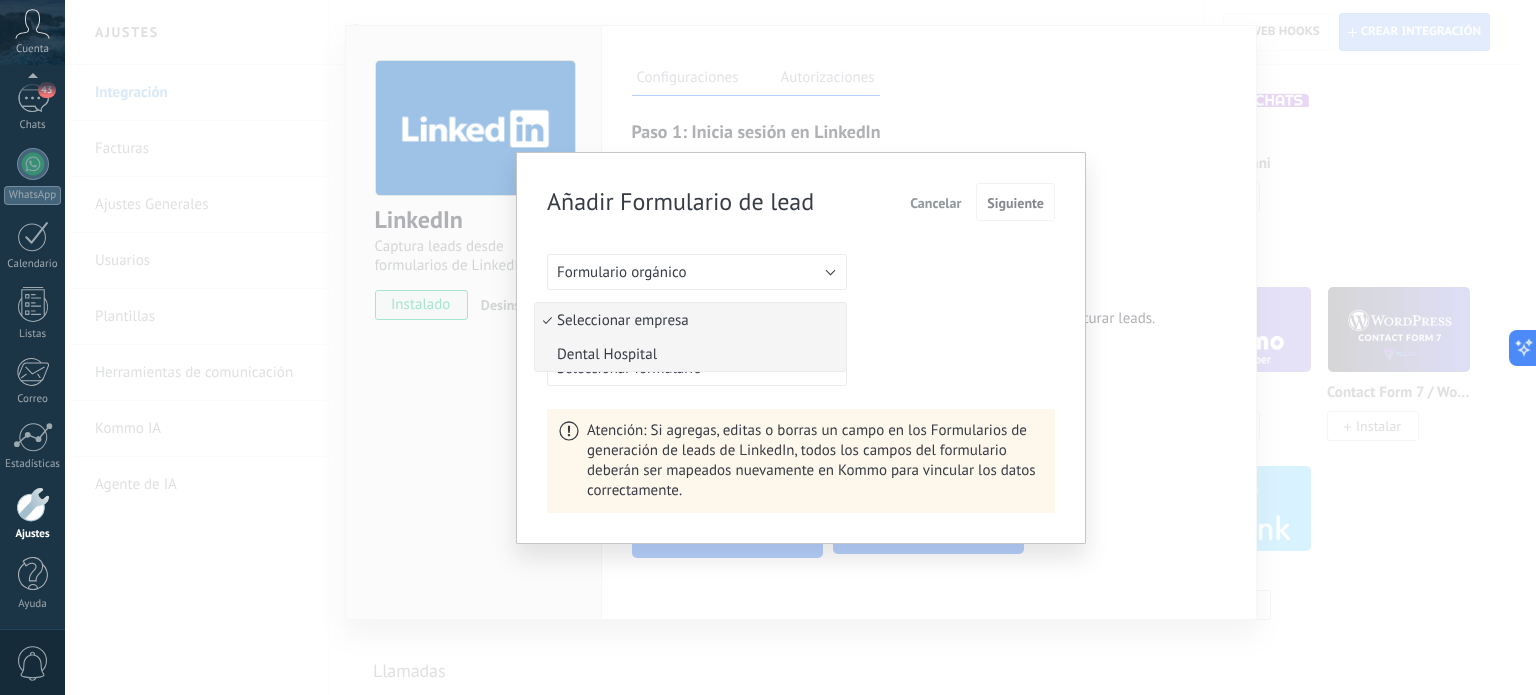 click on "Dental Hospital" at bounding box center [687, 354] 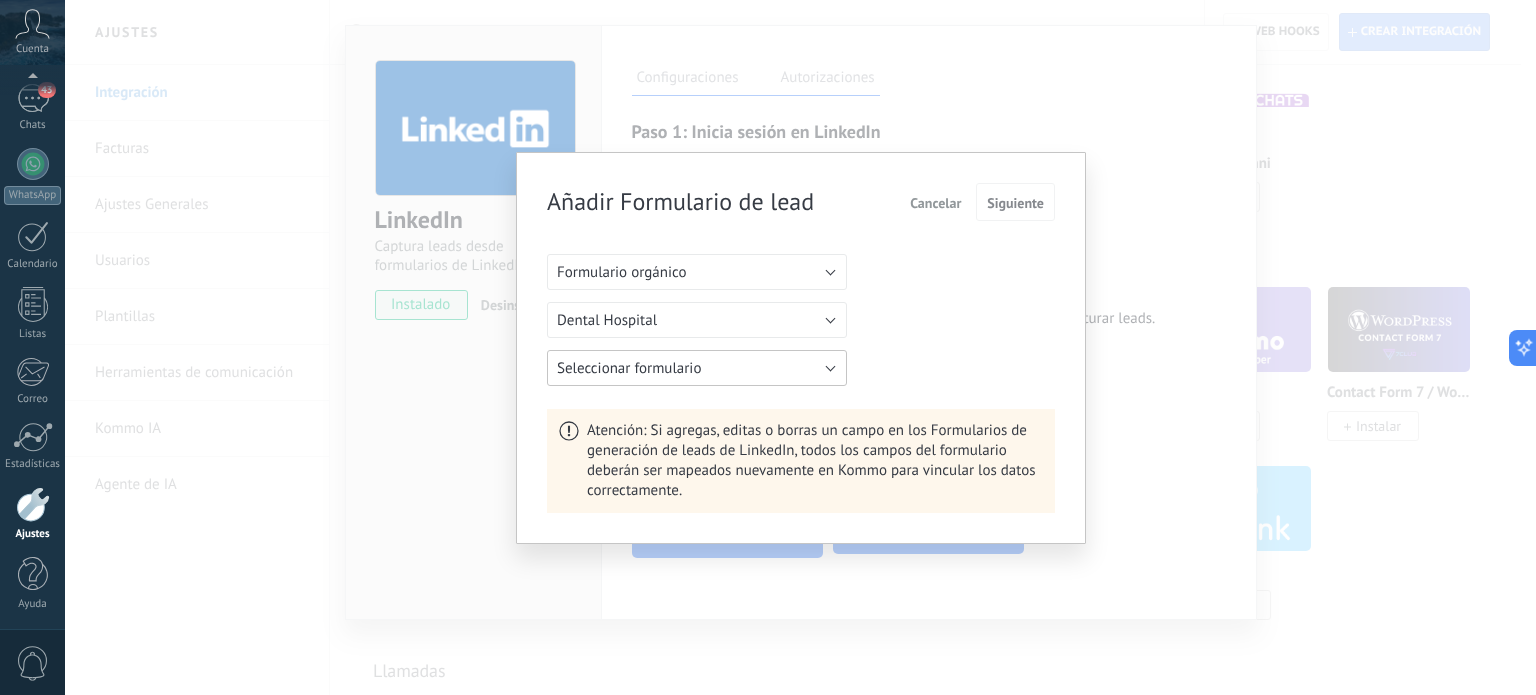 click on "Seleccionar formulario" at bounding box center [697, 368] 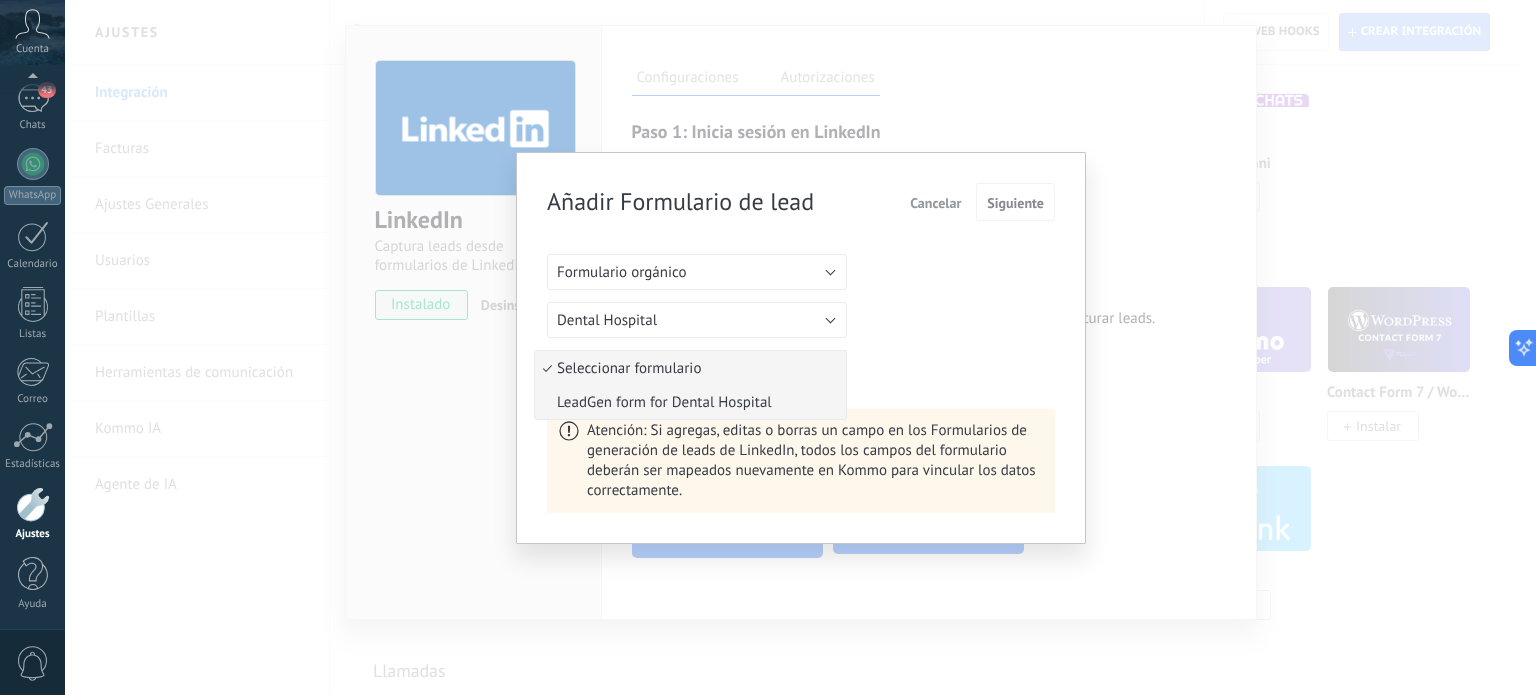 click on "LeadGen form for Dental Hospital" at bounding box center [687, 402] 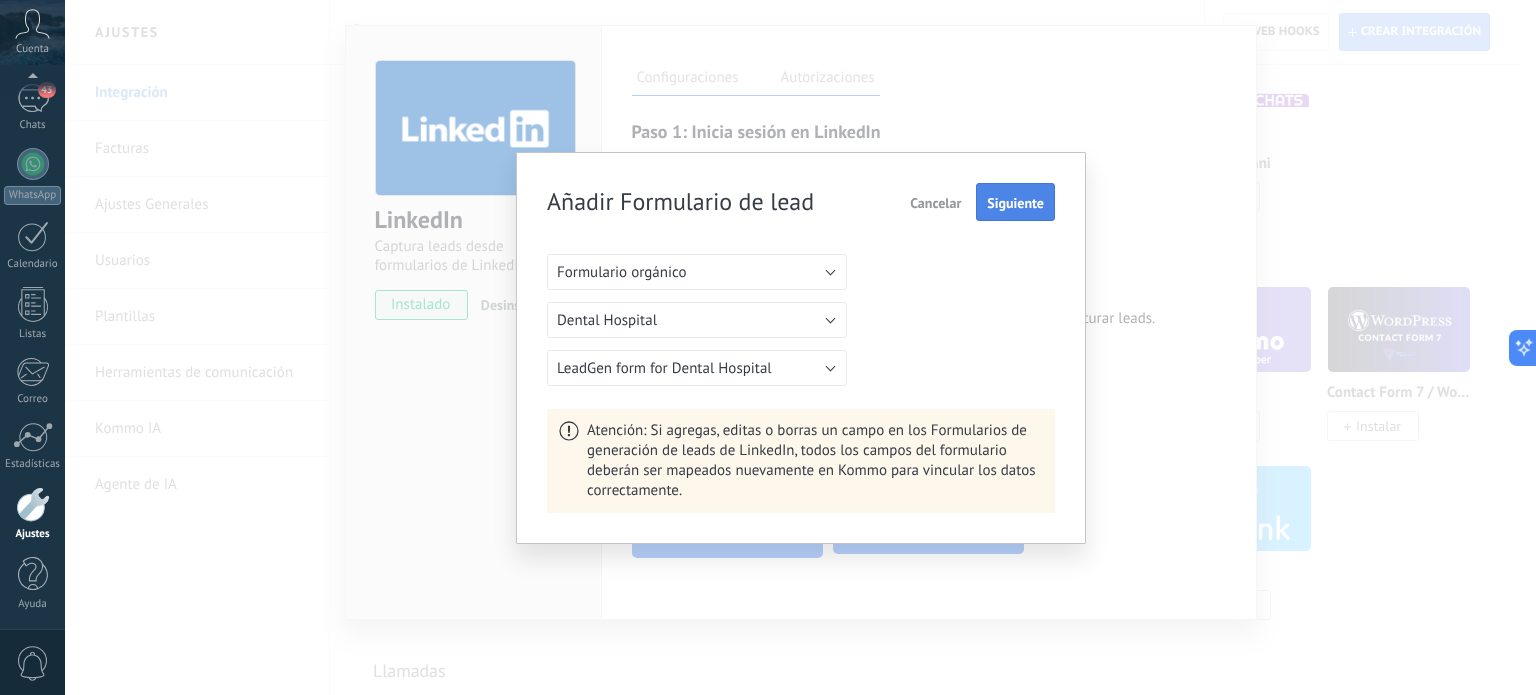 click on "Siguiente" at bounding box center (1015, 203) 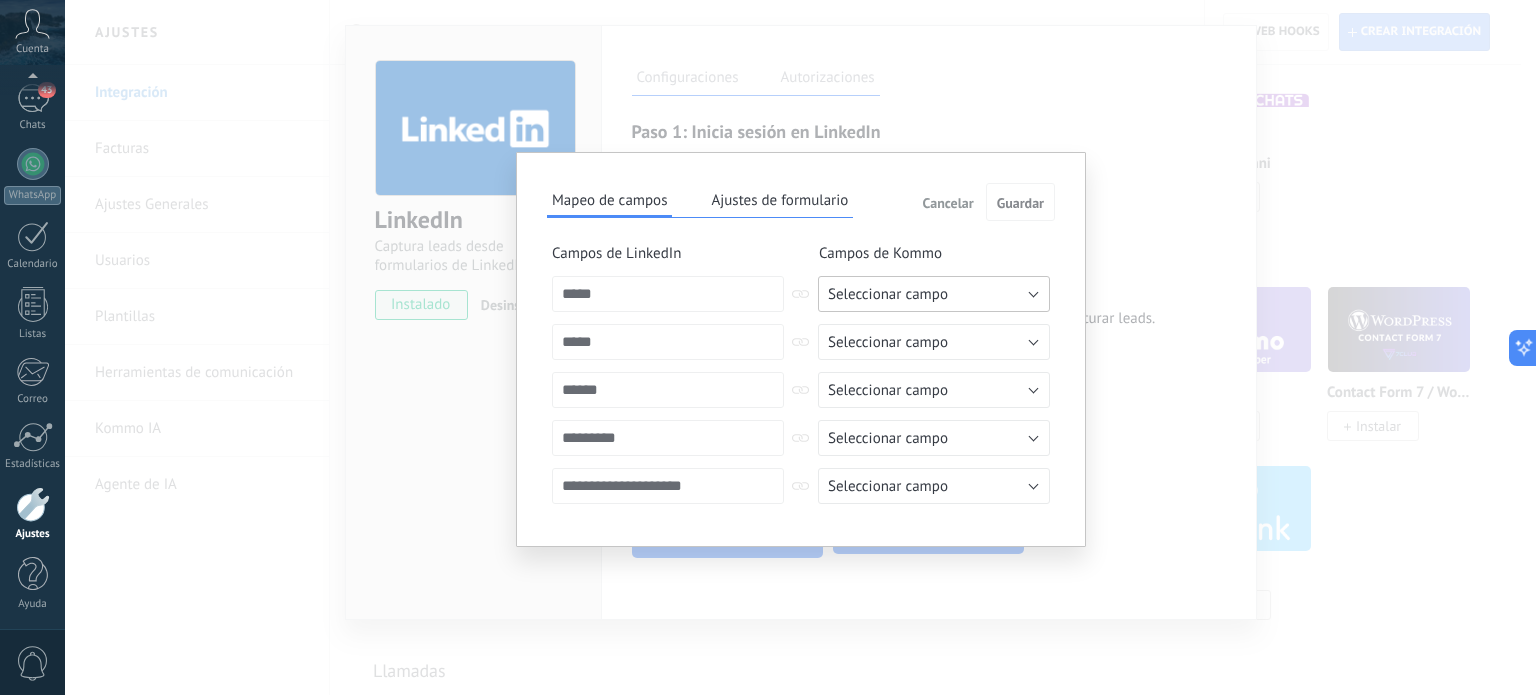 click on "Seleccionar campo" at bounding box center (934, 294) 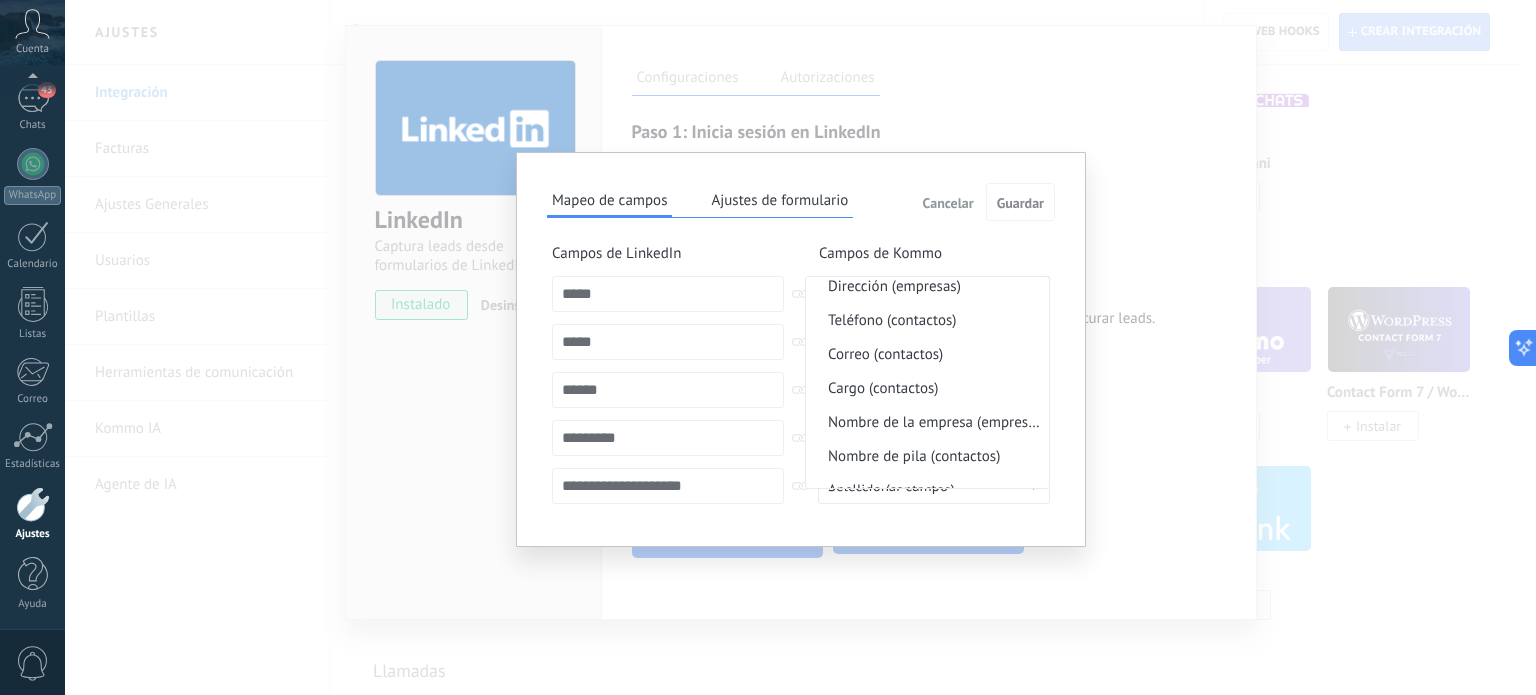 scroll, scrollTop: 0, scrollLeft: 0, axis: both 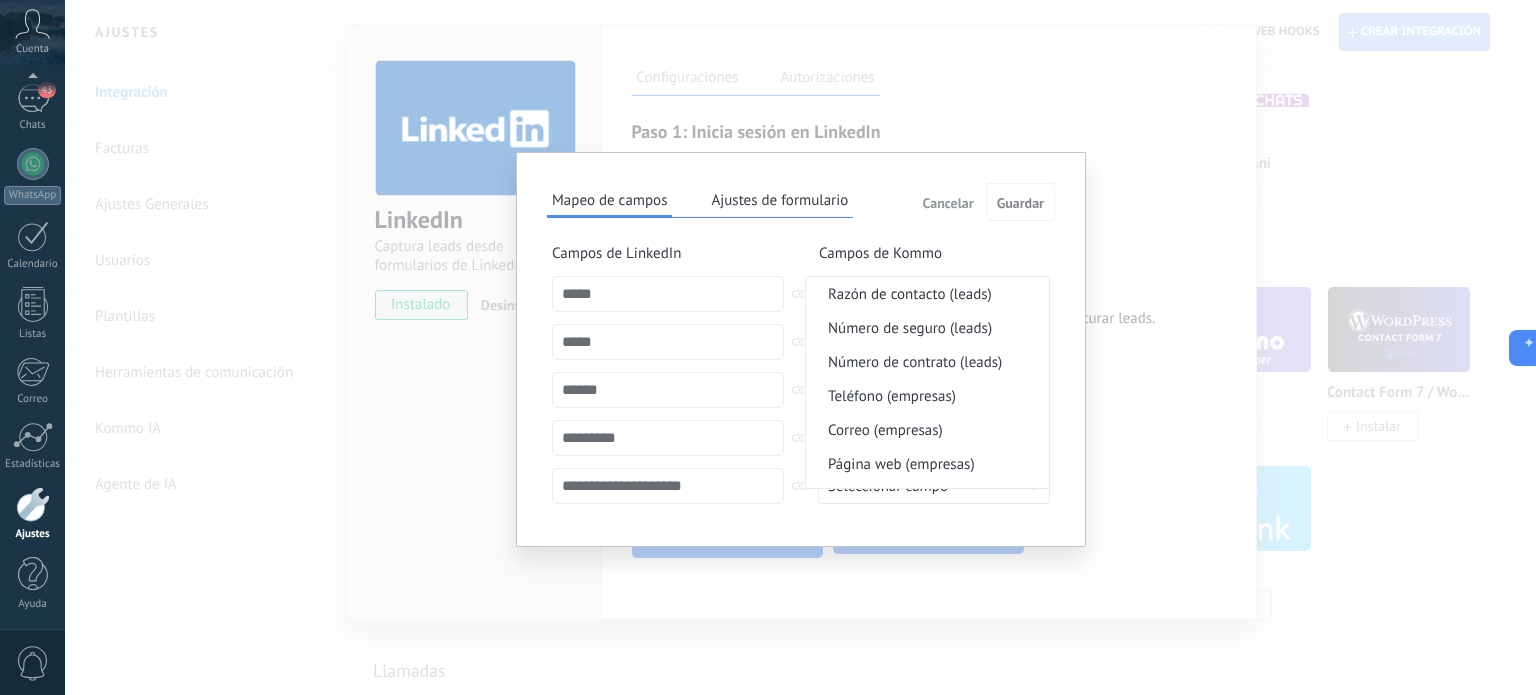 click on "Ajustes de formulario" at bounding box center (779, 200) 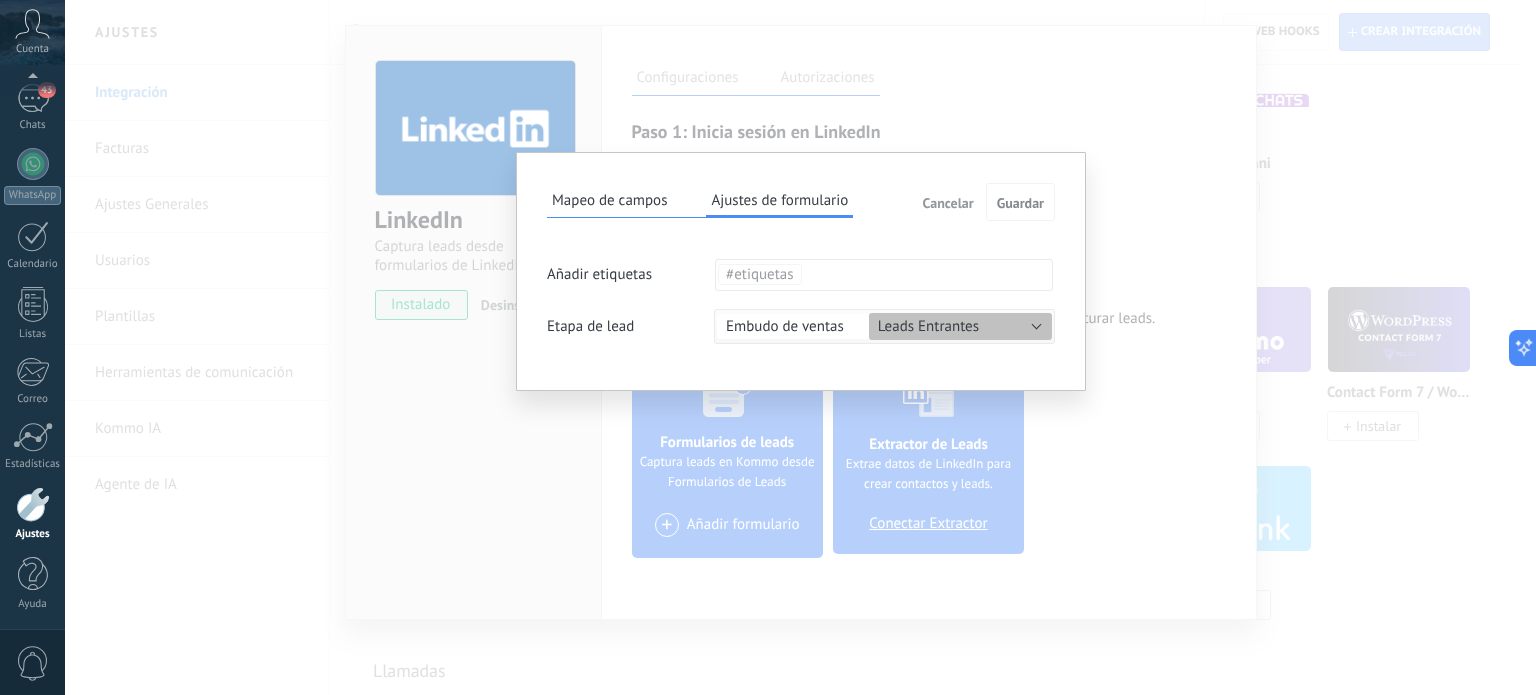 click on "Mapeo de campos" at bounding box center (609, 200) 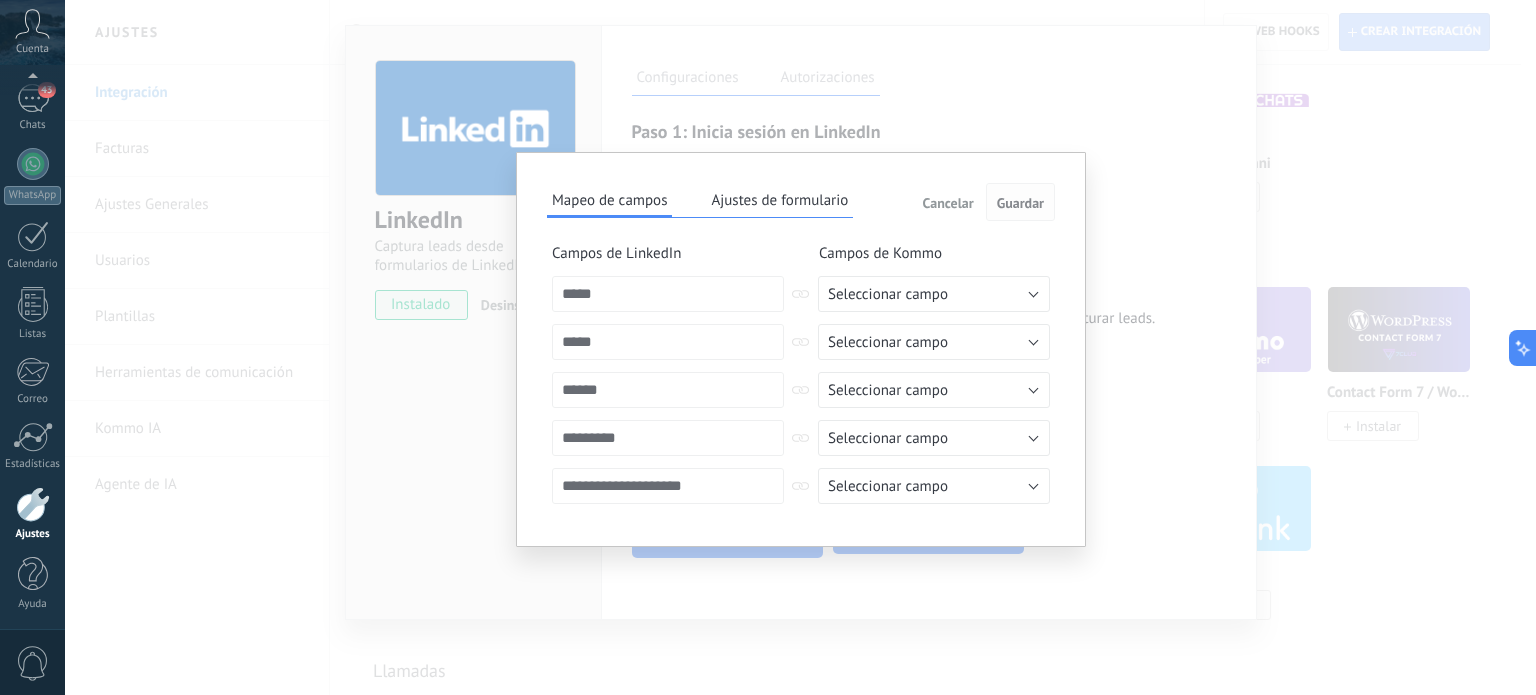 click on "Guardar" at bounding box center [1020, 202] 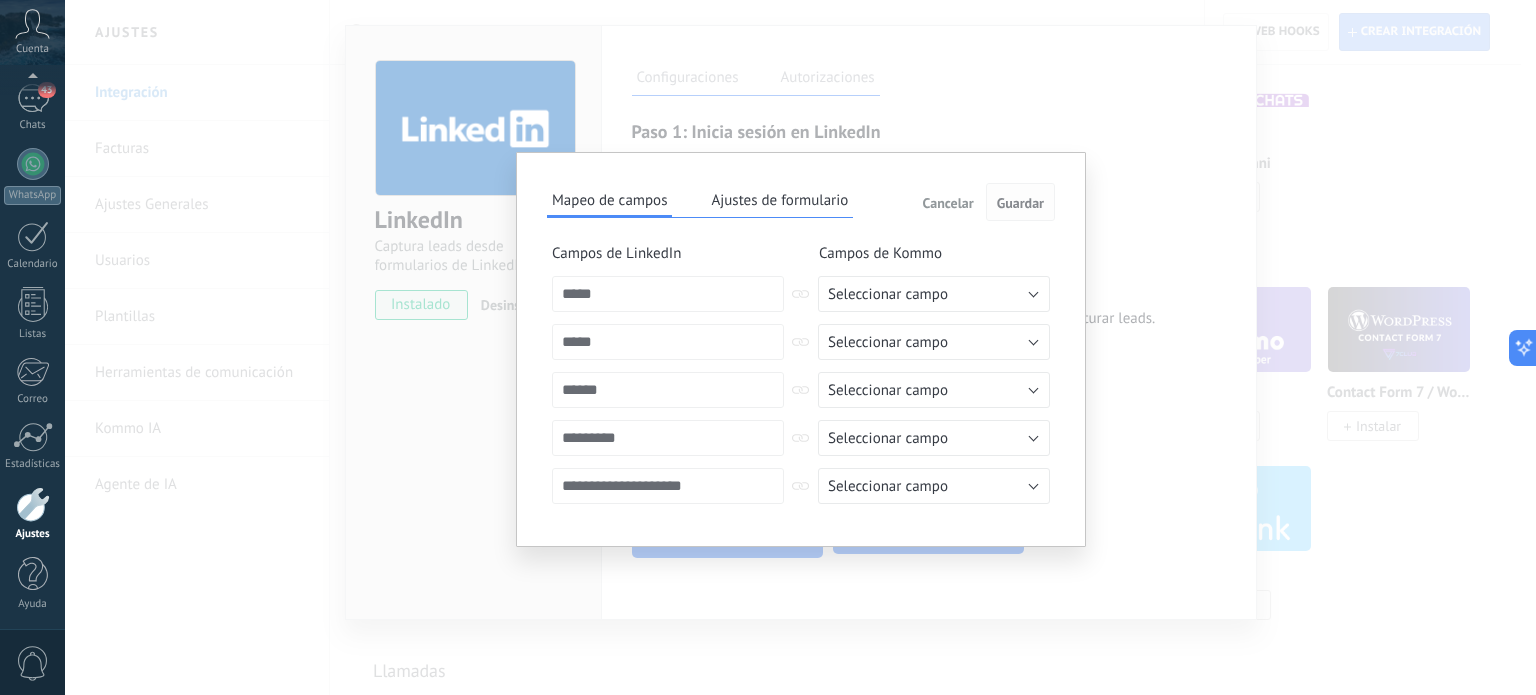 click on "Guardar" at bounding box center (1020, 203) 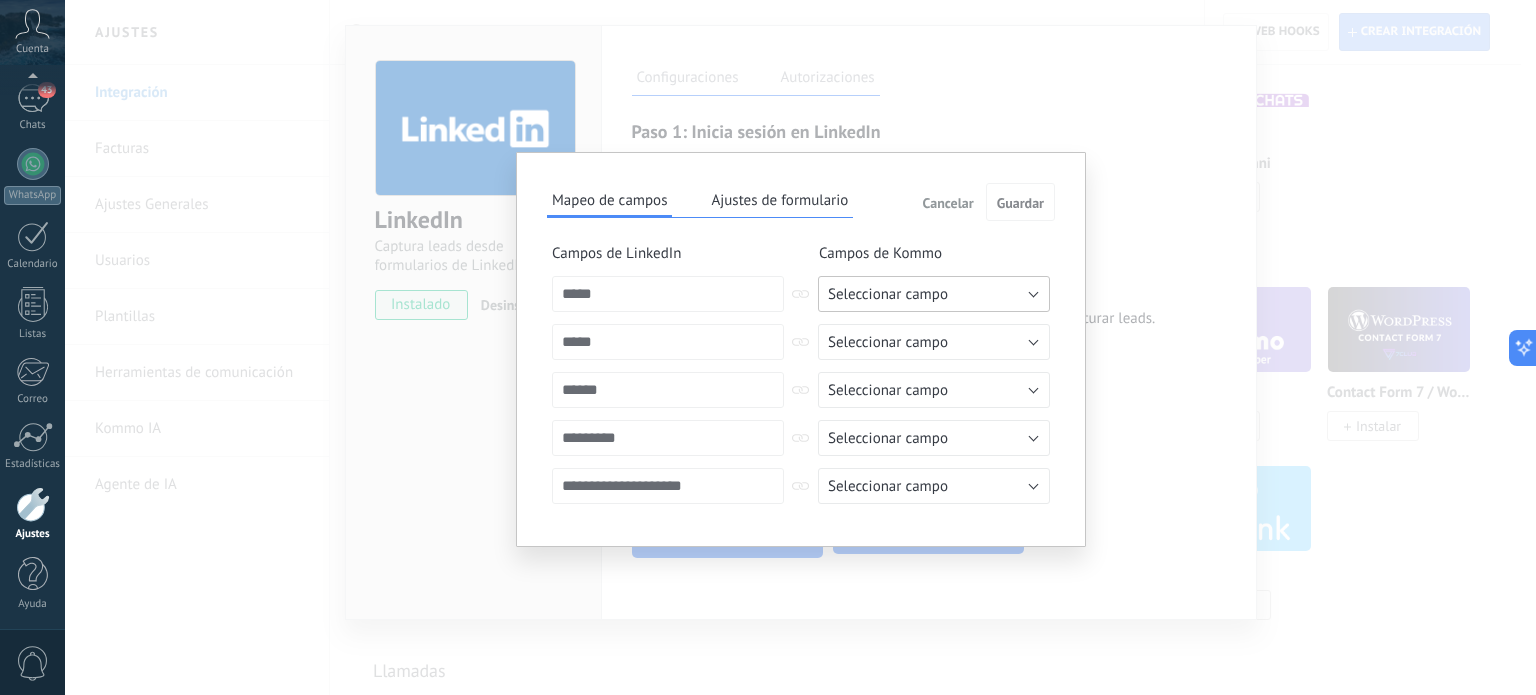 click on "Seleccionar campo" at bounding box center (934, 294) 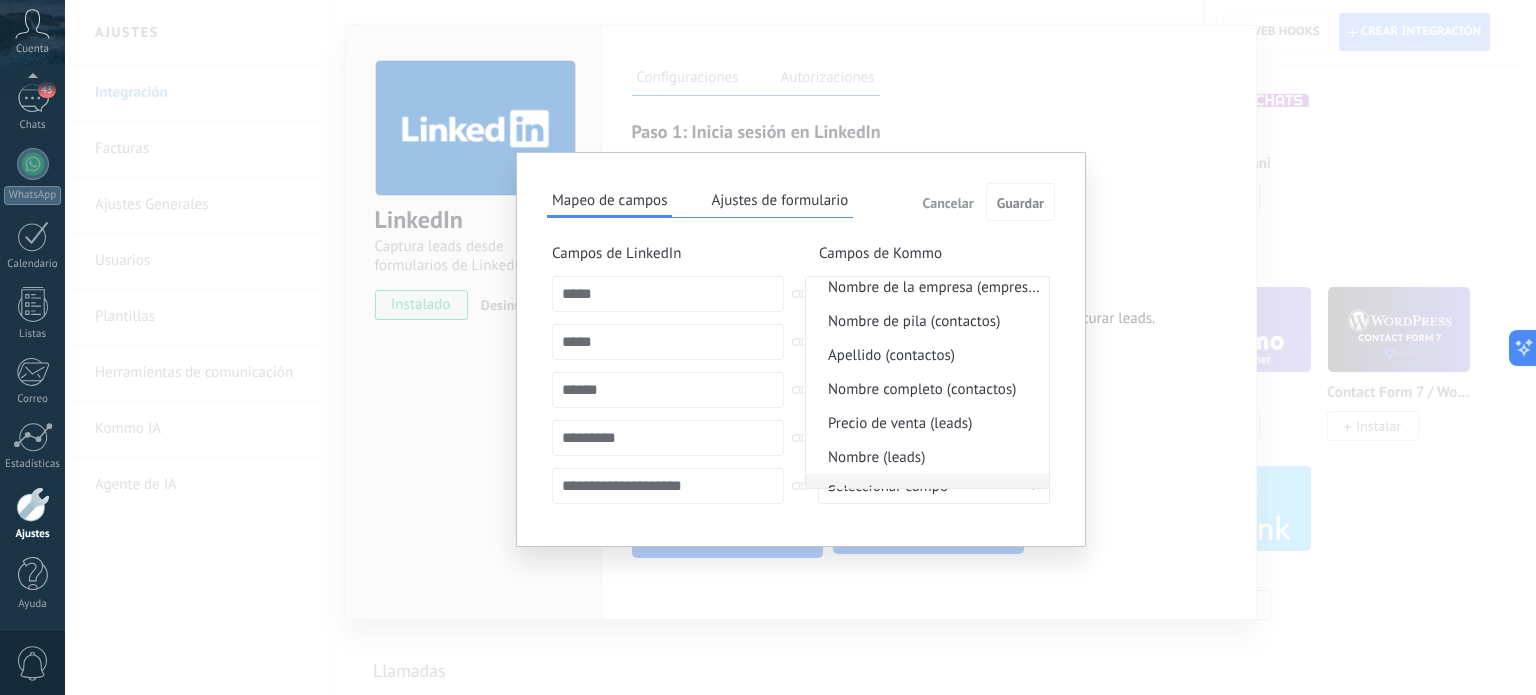 scroll, scrollTop: 348, scrollLeft: 0, axis: vertical 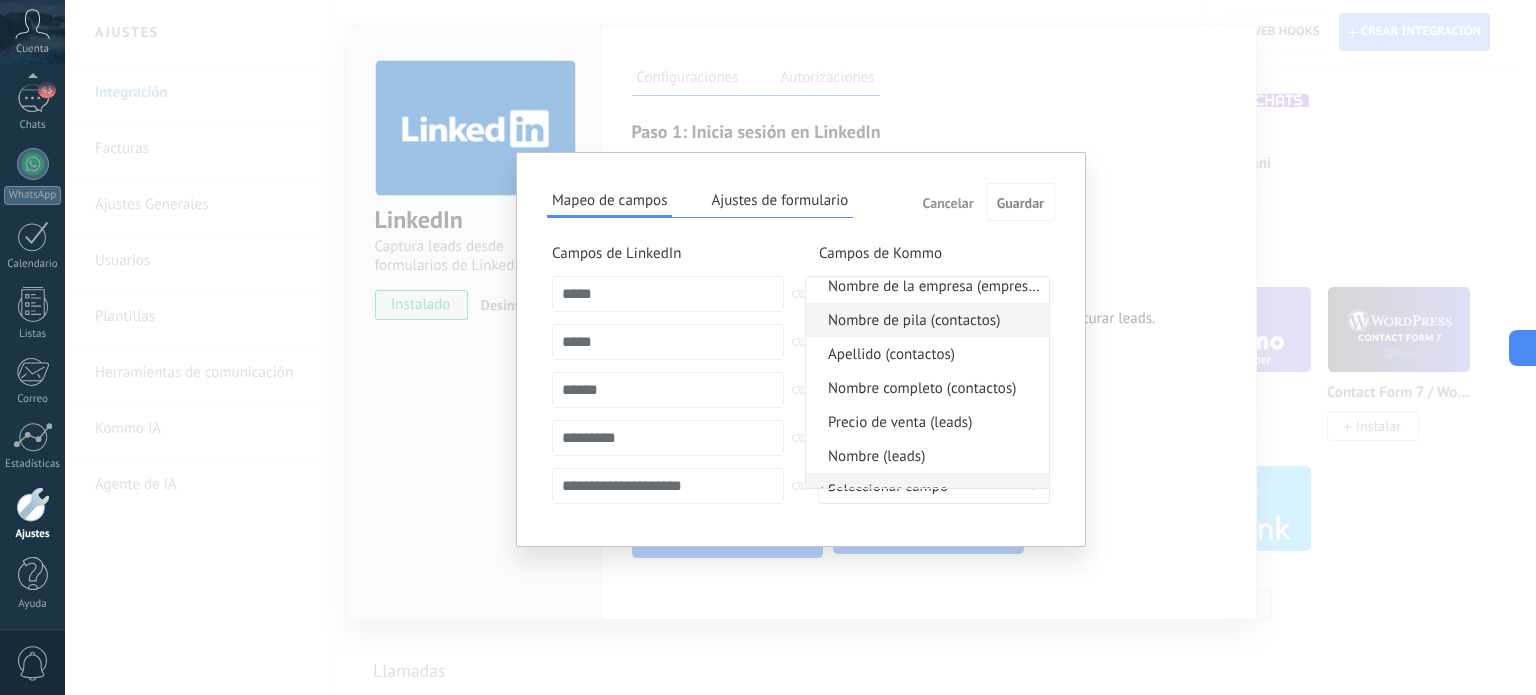 click on "Nombre de pila (contactos)" at bounding box center [924, 320] 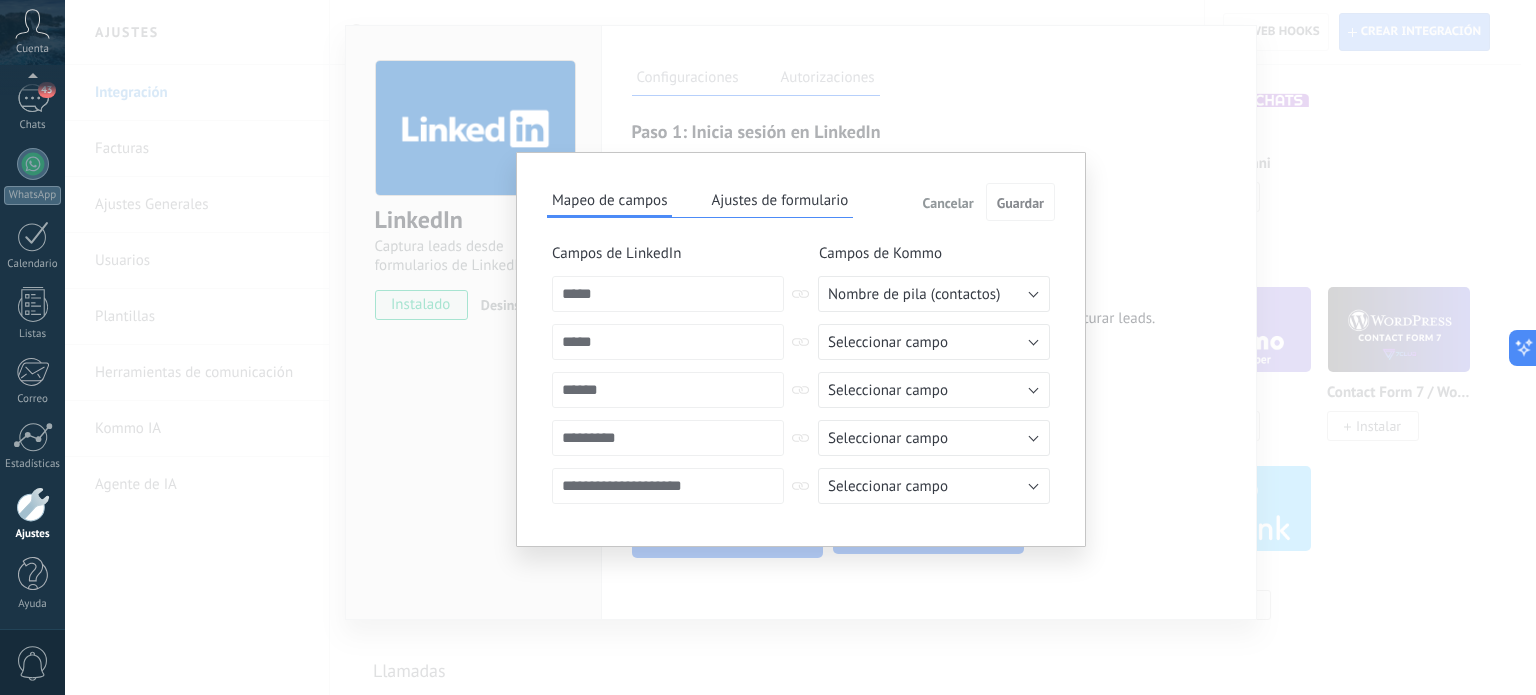 click on "**********" at bounding box center [801, 374] 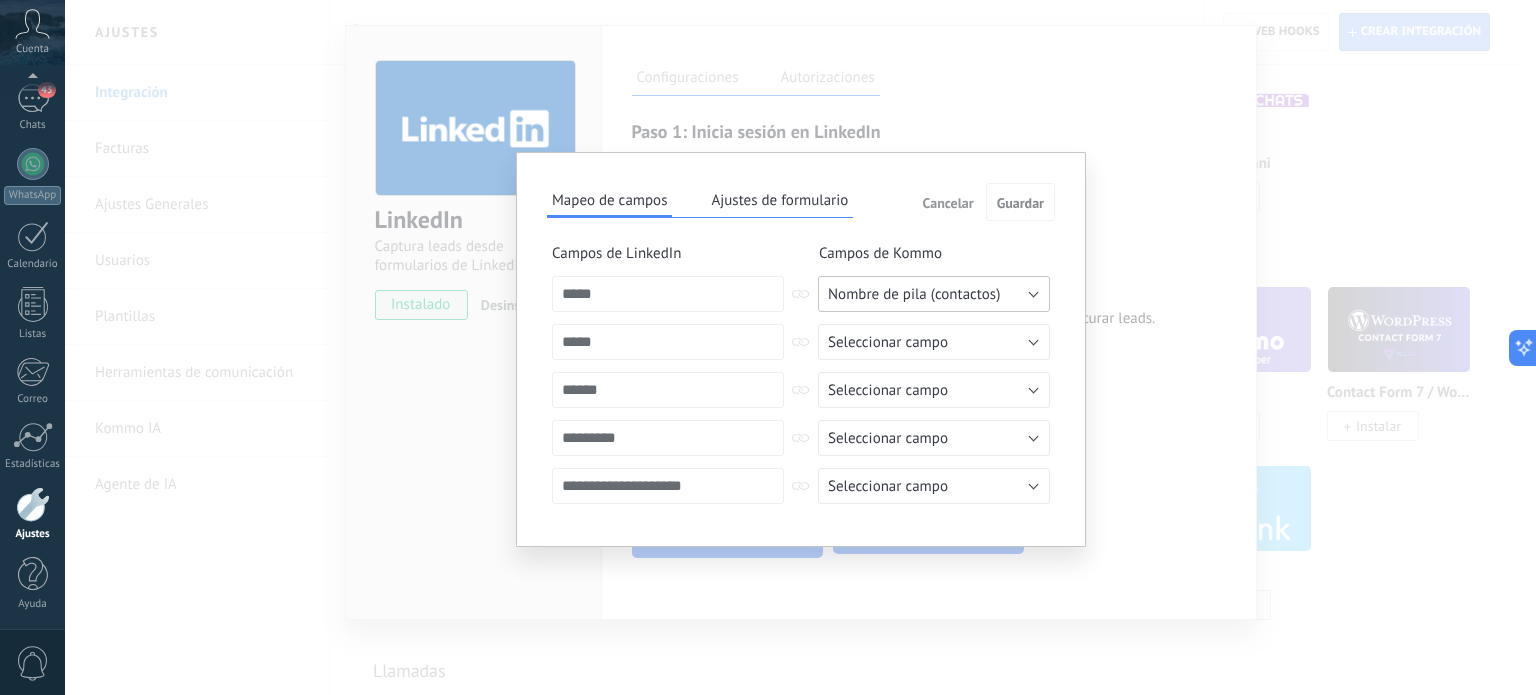 click on "Nombre de pila (contactos)" at bounding box center (934, 294) 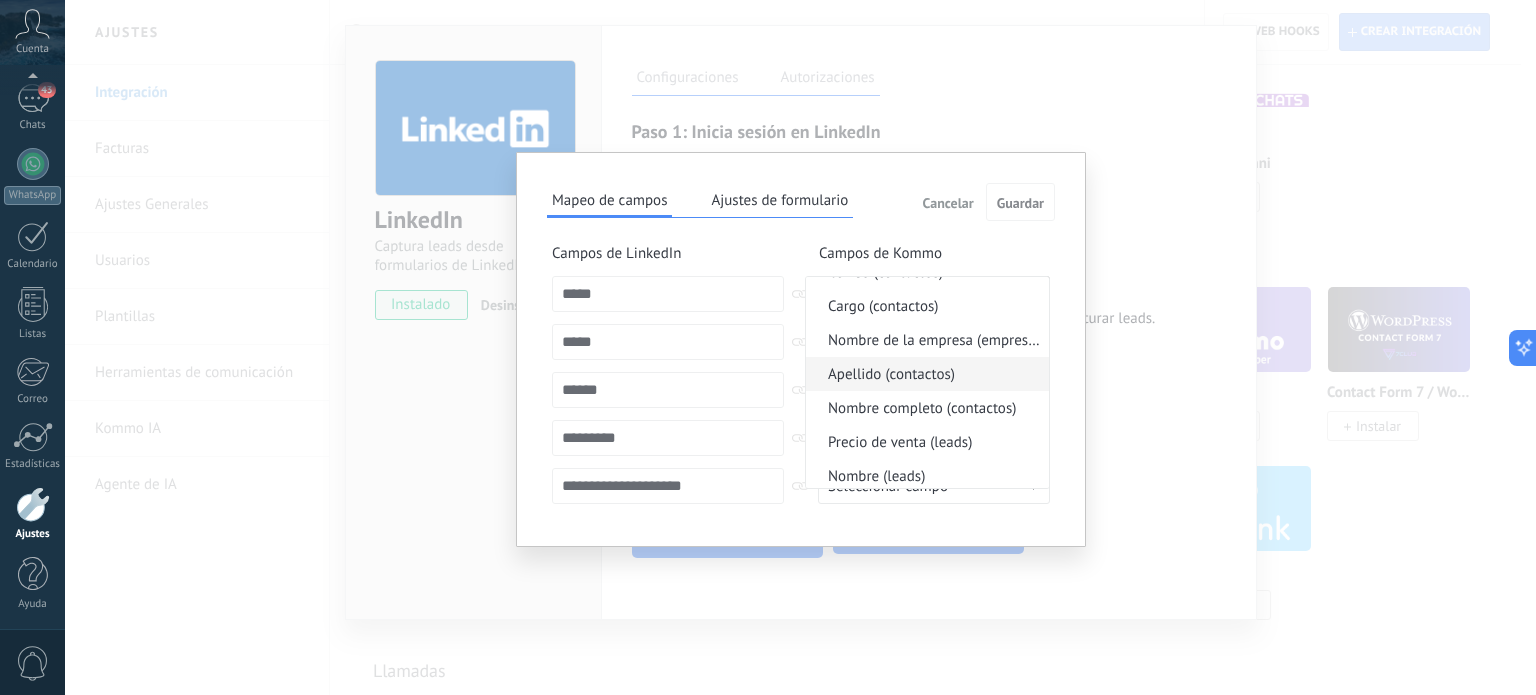 scroll, scrollTop: 336, scrollLeft: 0, axis: vertical 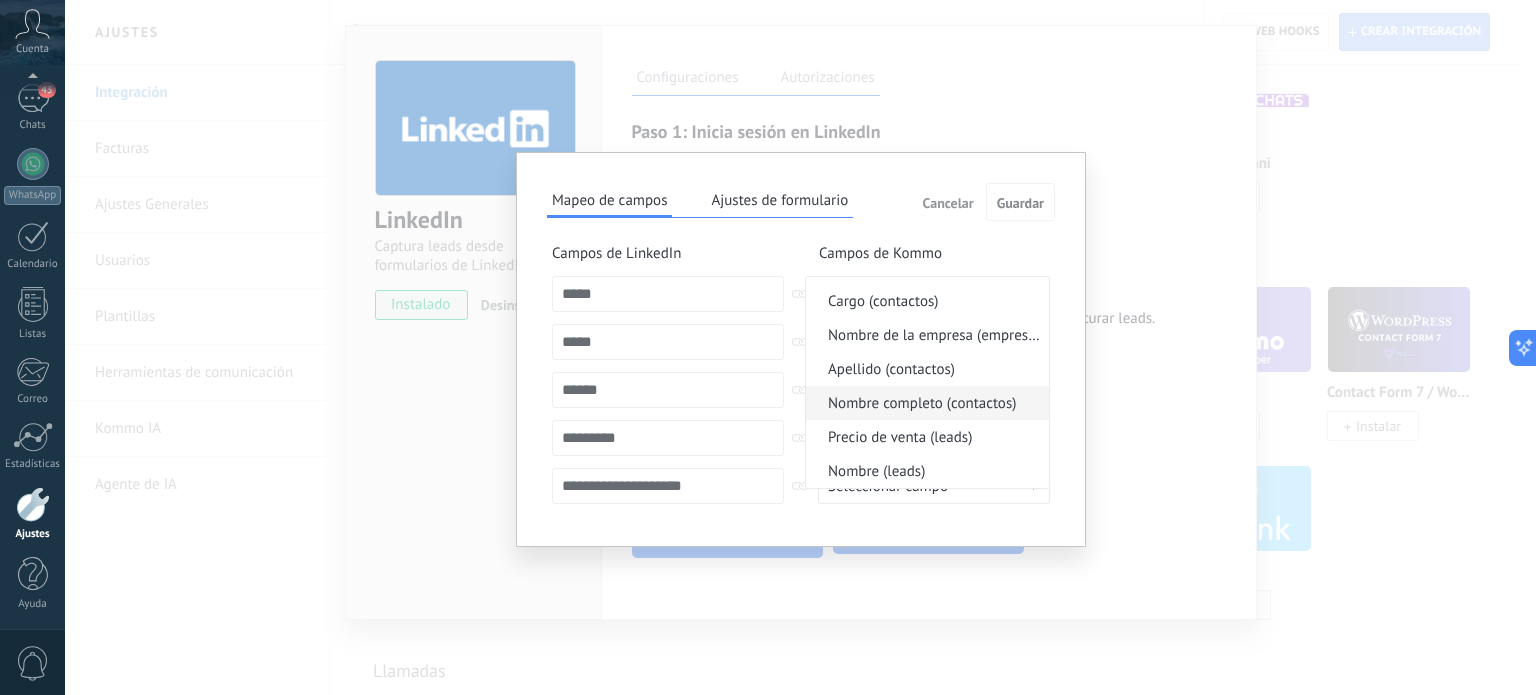 click on "Nombre completo (contactos)" at bounding box center (924, 403) 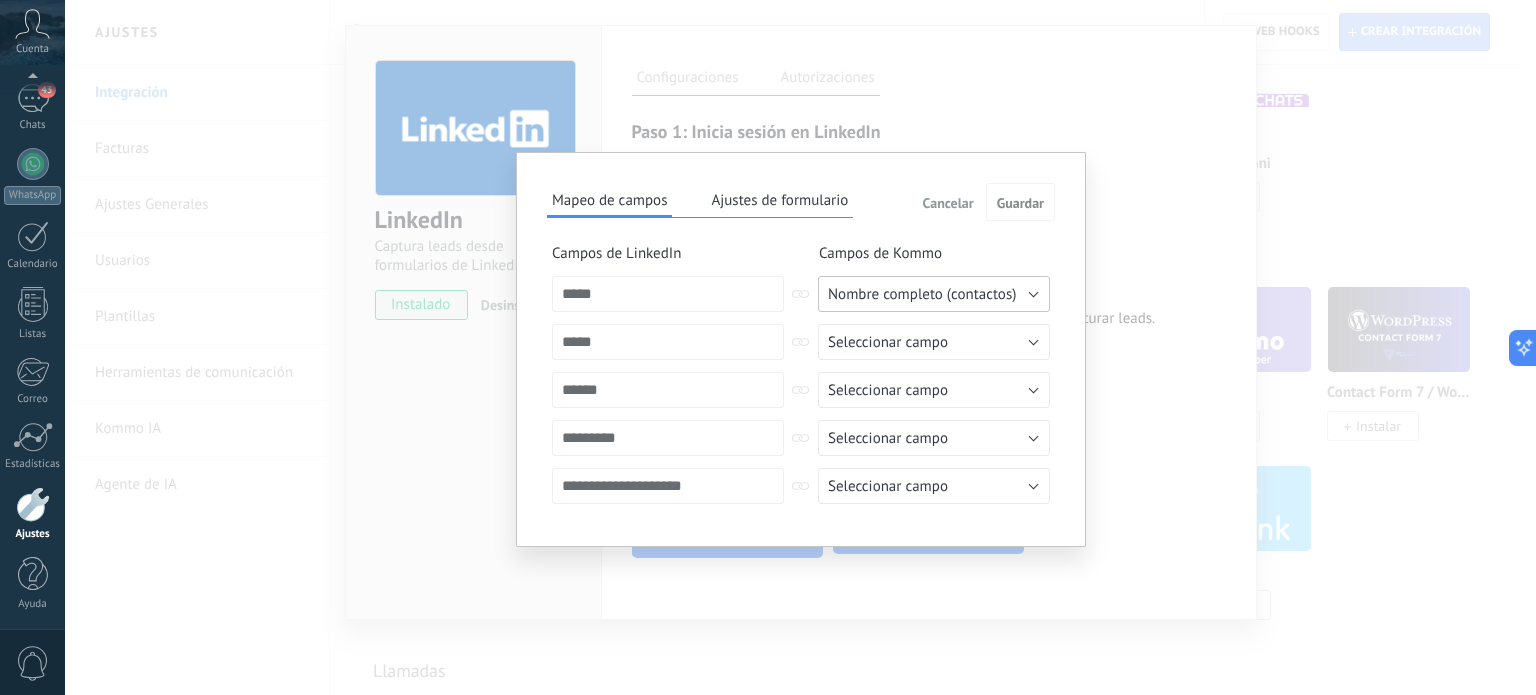 click on "Nombre completo (contactos)" at bounding box center [934, 294] 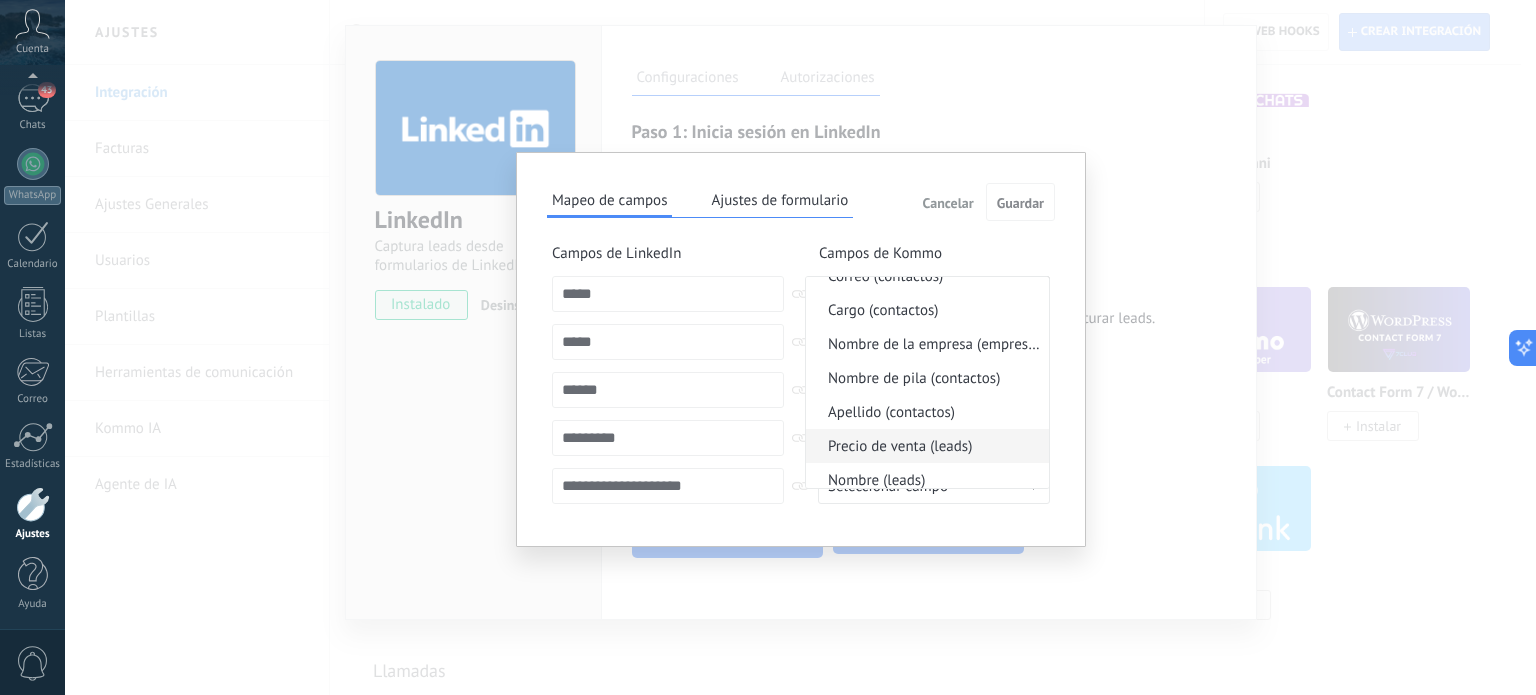 scroll, scrollTop: 336, scrollLeft: 0, axis: vertical 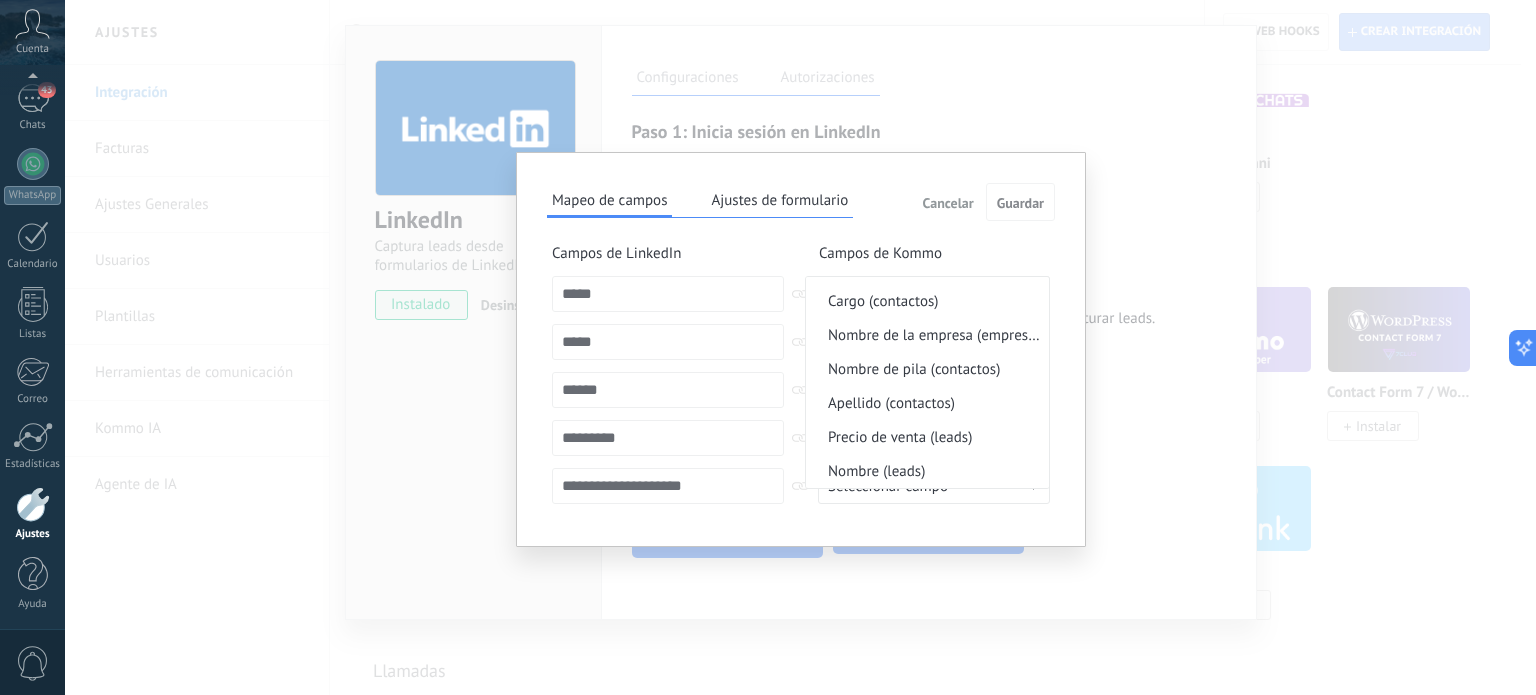 click on "**********" at bounding box center [801, 349] 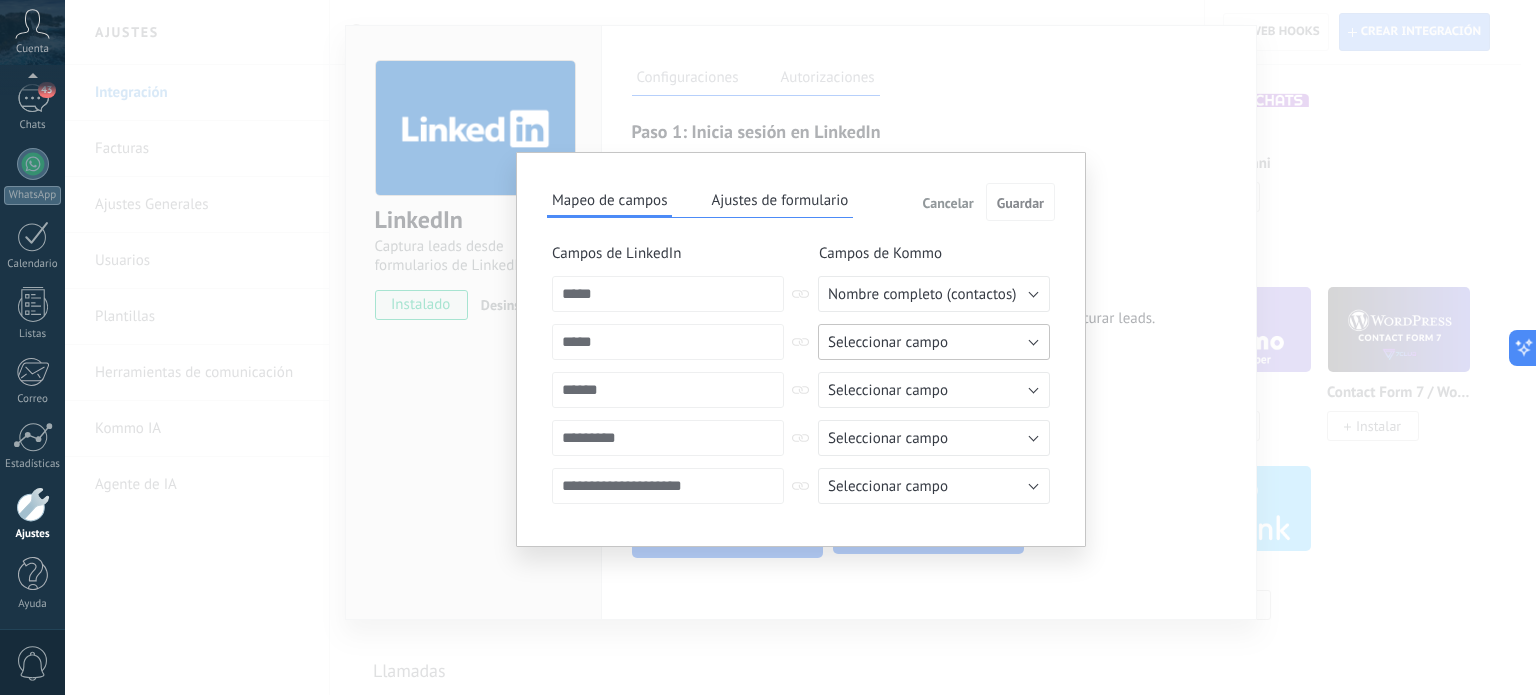 click on "Seleccionar campo" at bounding box center (934, 342) 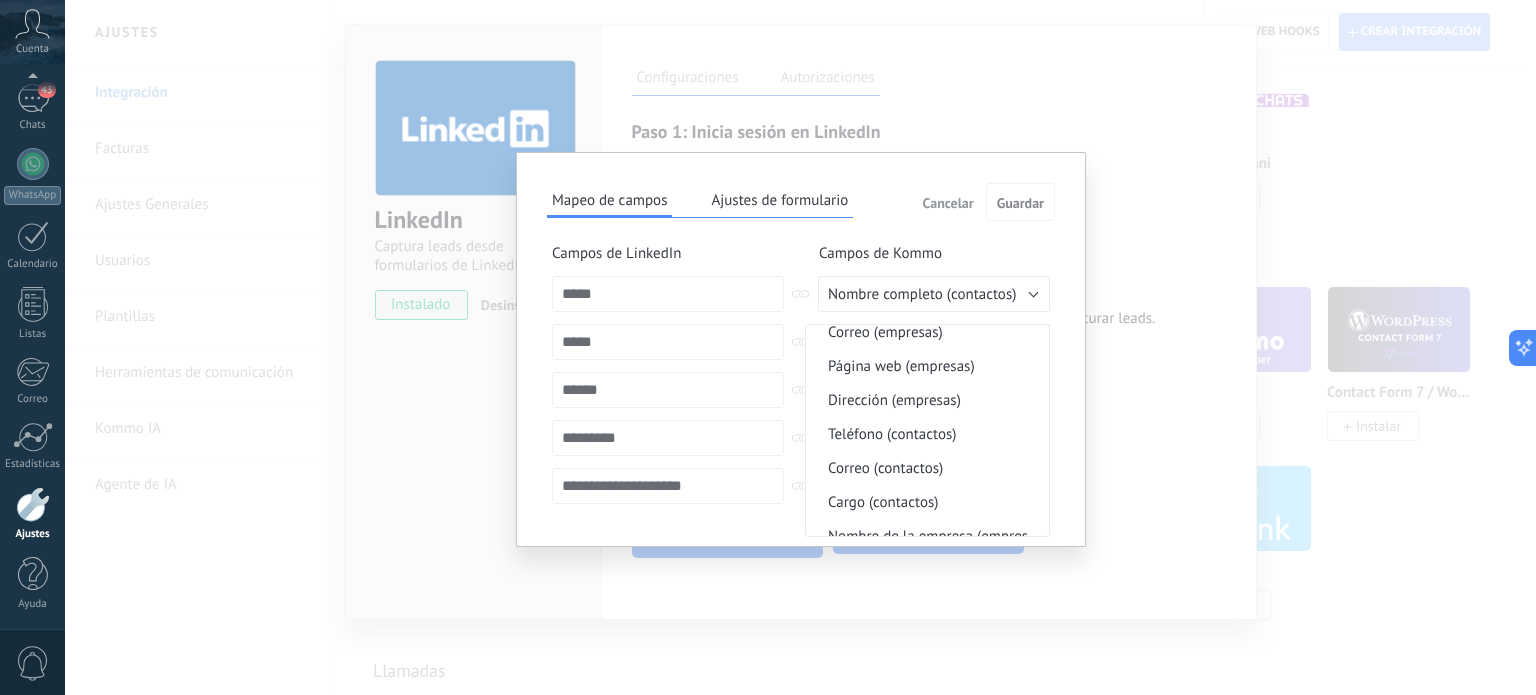 scroll, scrollTop: 144, scrollLeft: 0, axis: vertical 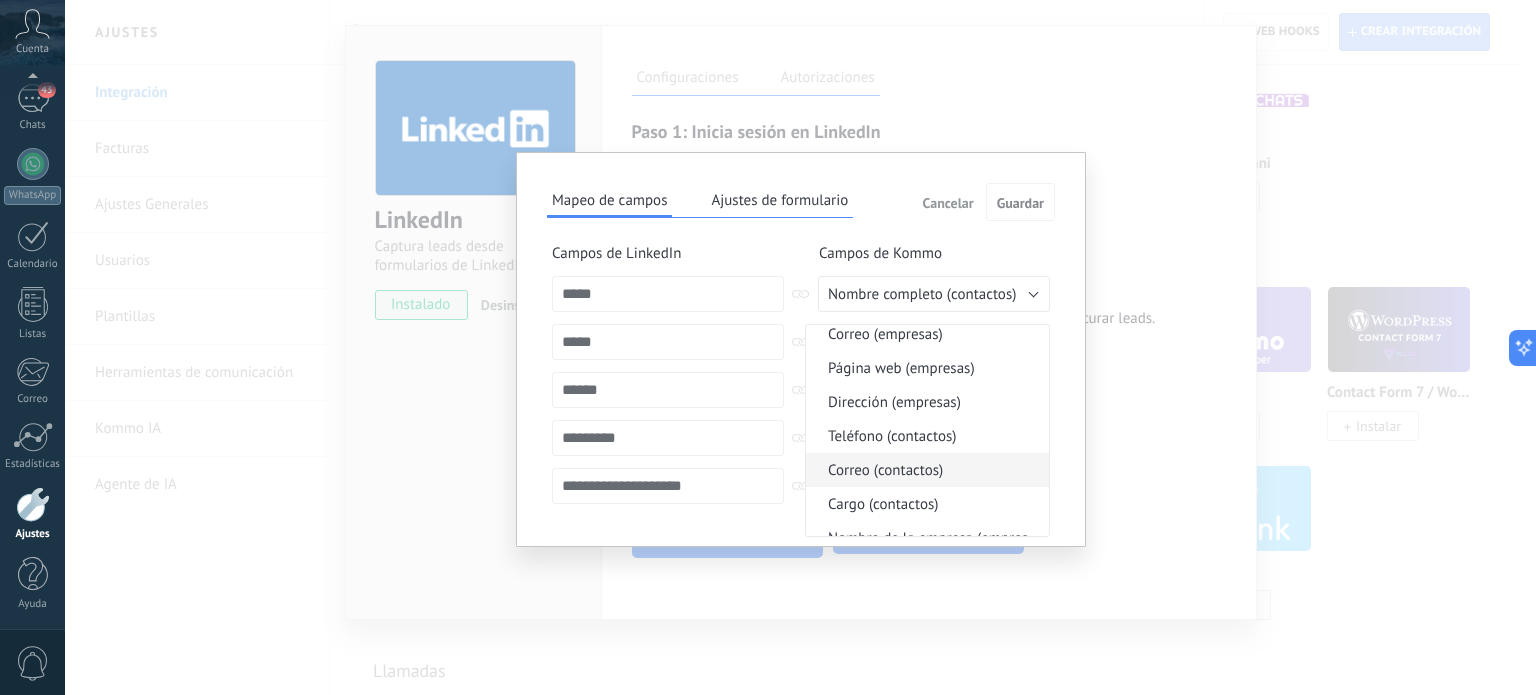 click on "Correo (contactos)" at bounding box center (924, 470) 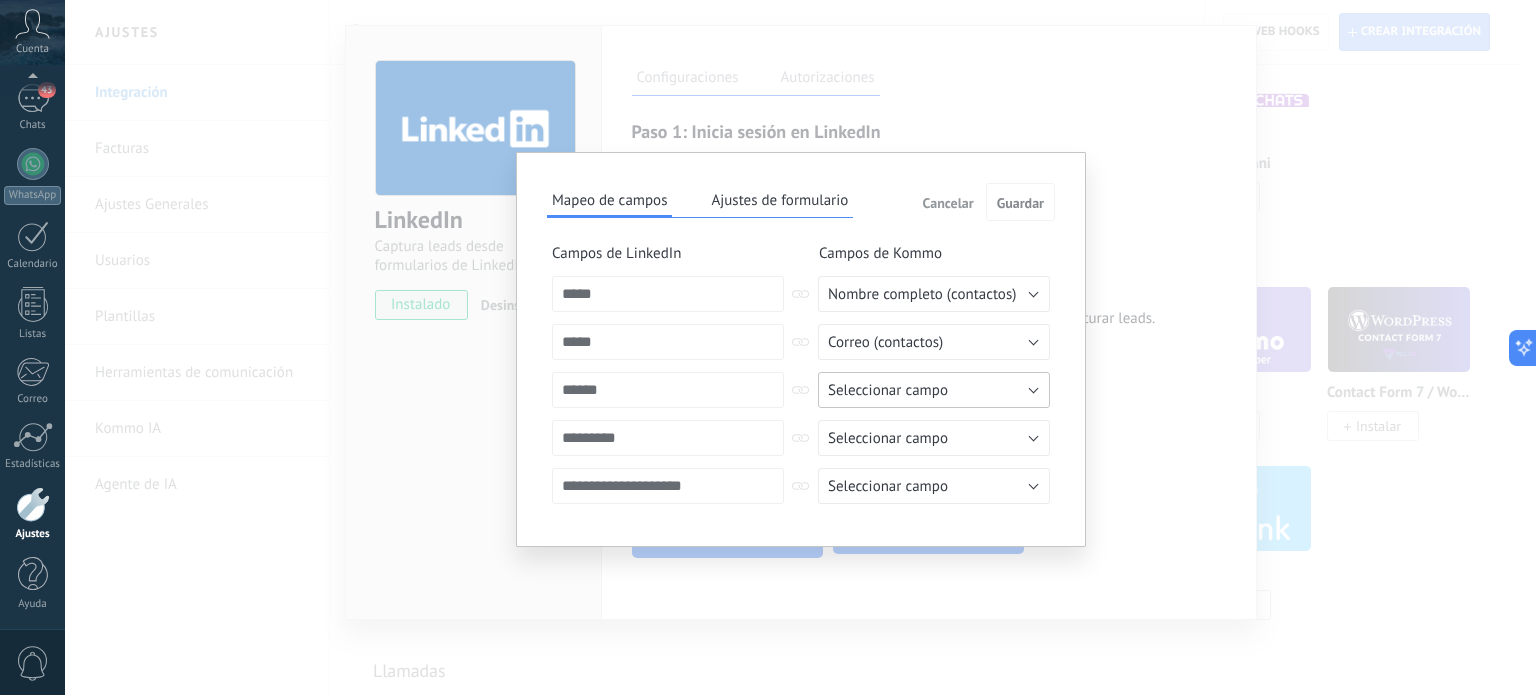 click on "Seleccionar campo" at bounding box center [934, 390] 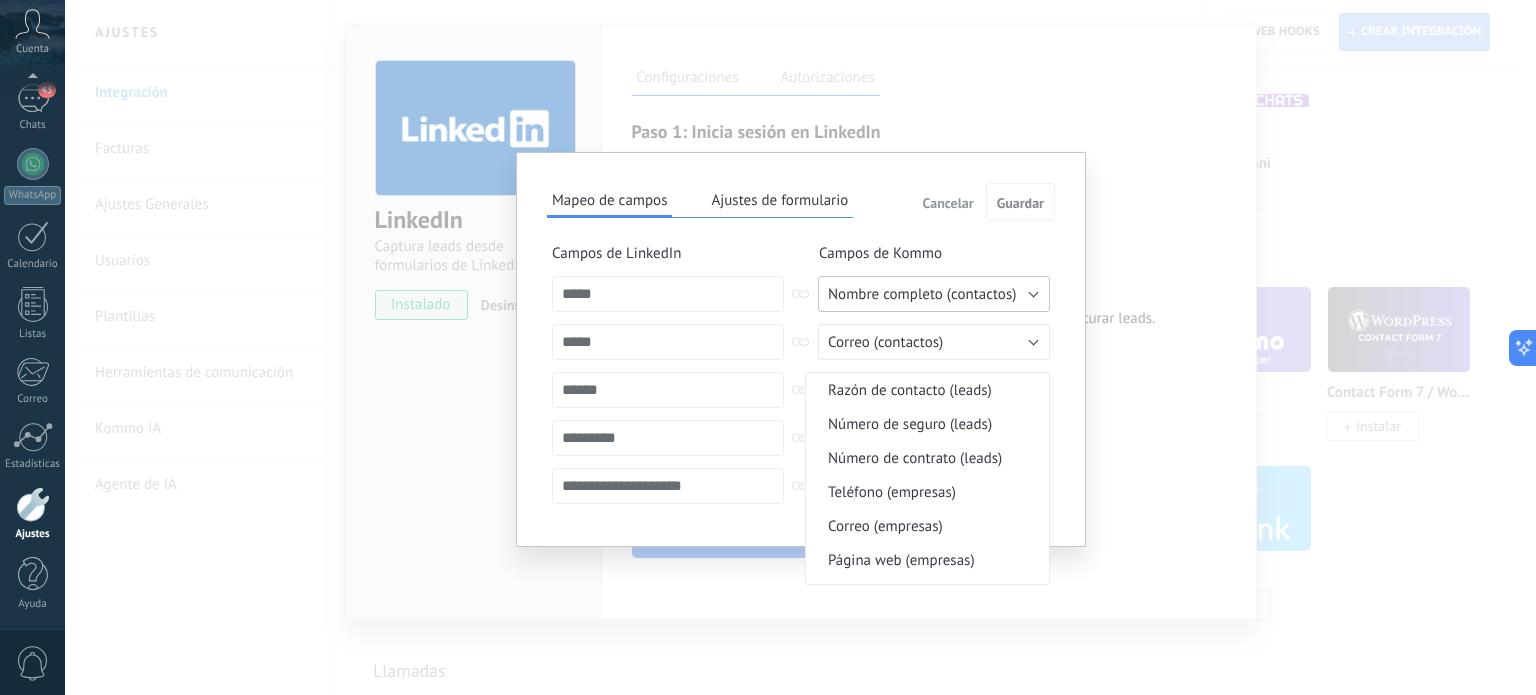 click on "Nombre completo (contactos)" at bounding box center (934, 294) 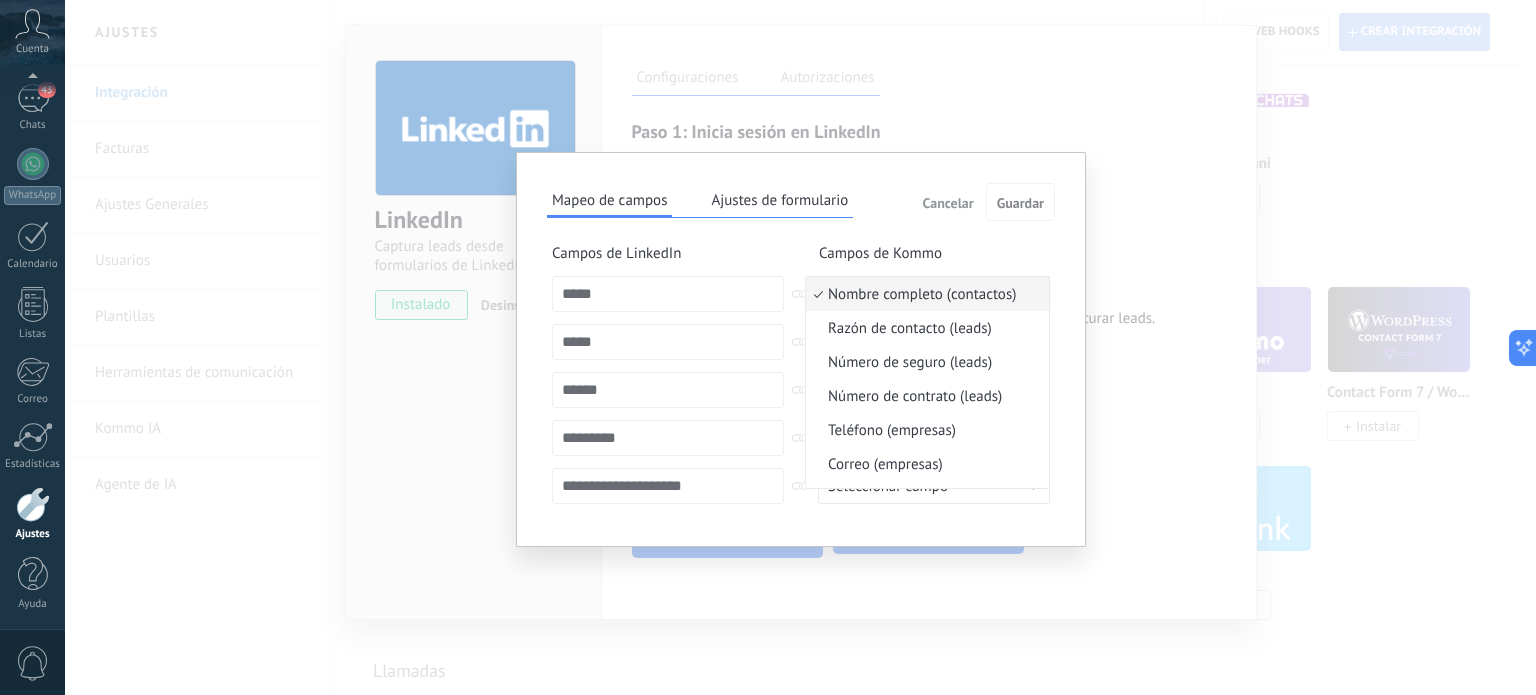 scroll, scrollTop: 301, scrollLeft: 0, axis: vertical 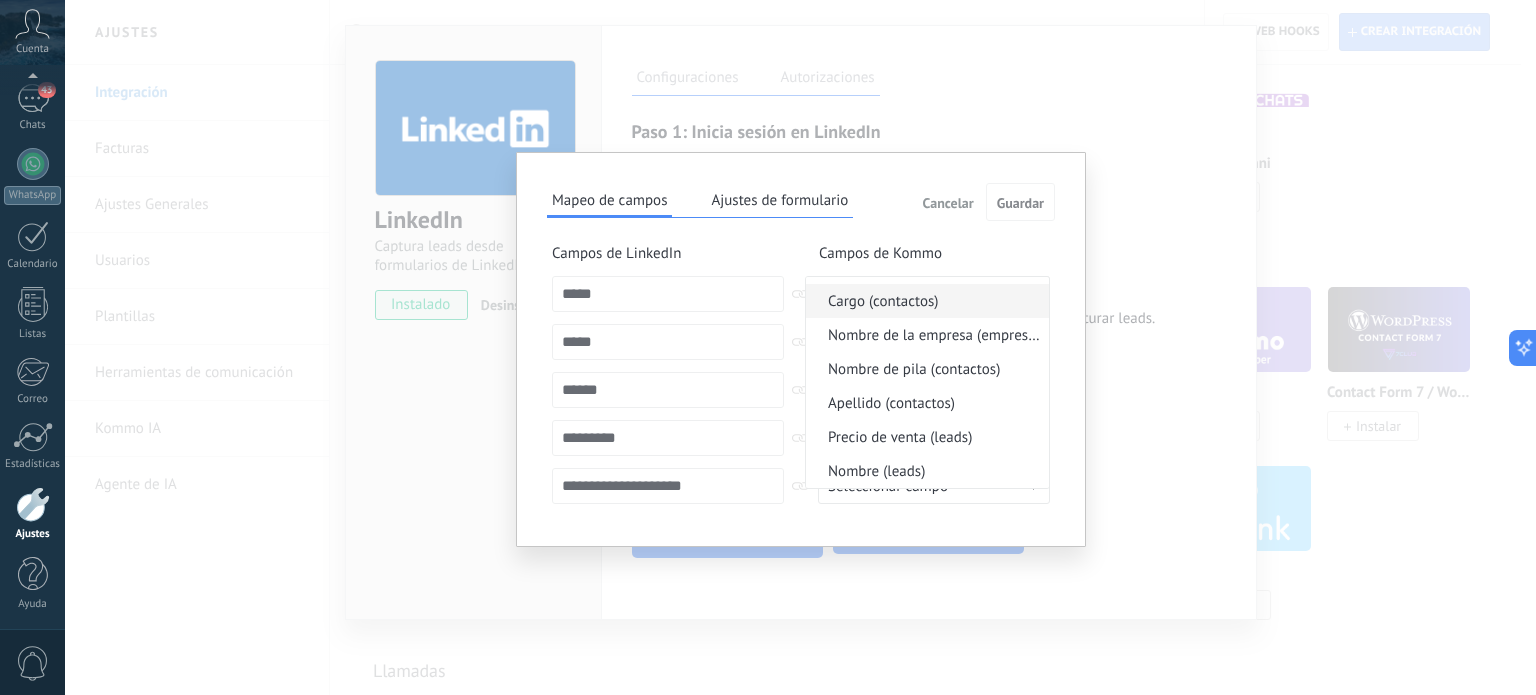 click on "Cargo (contactos)" at bounding box center (924, 301) 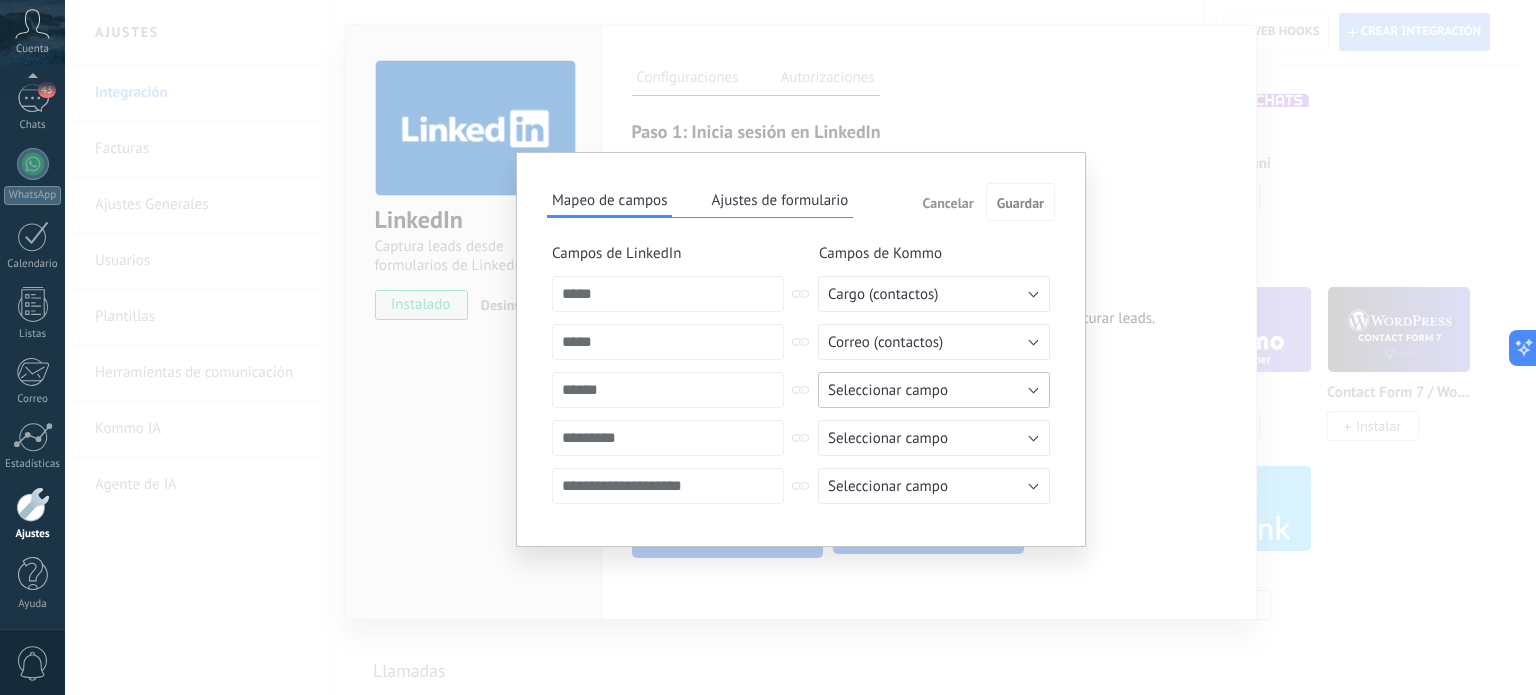 click on "Seleccionar campo" at bounding box center (934, 390) 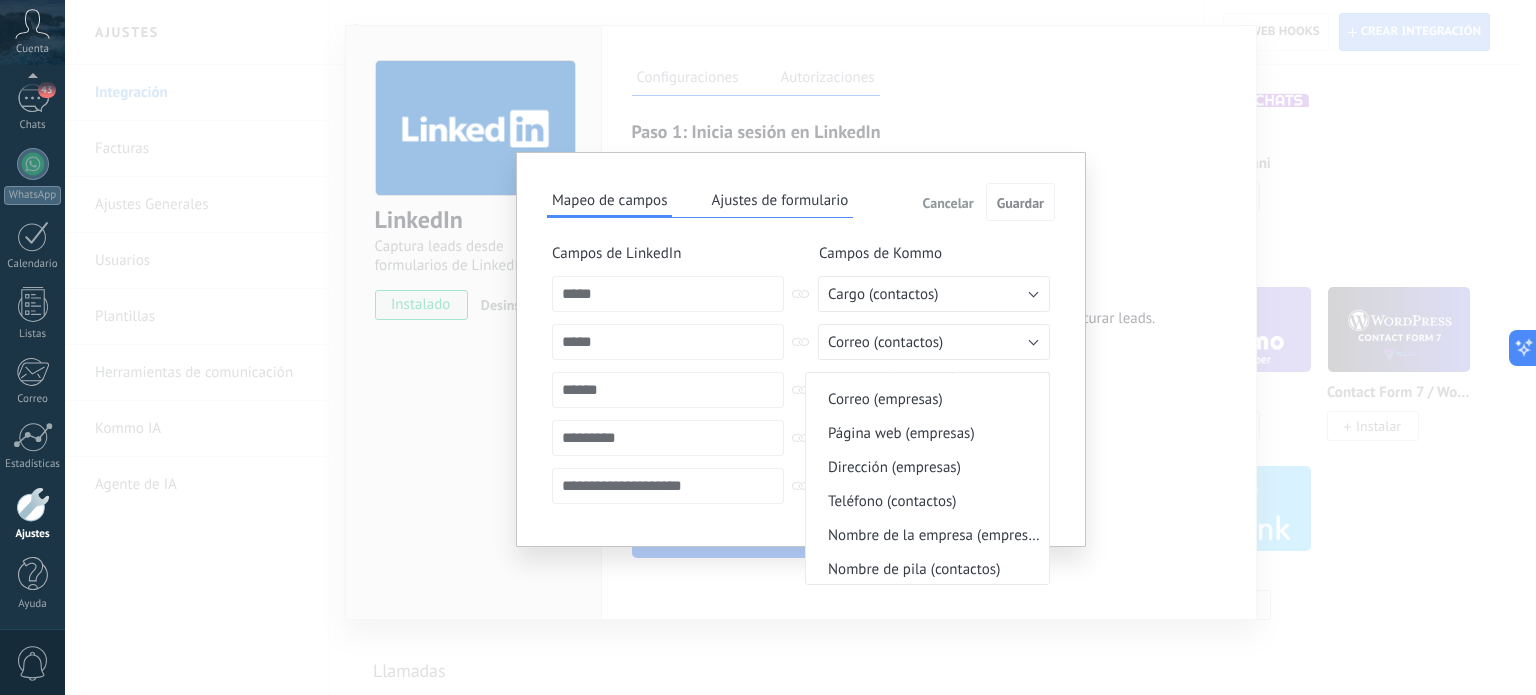 scroll, scrollTop: 301, scrollLeft: 0, axis: vertical 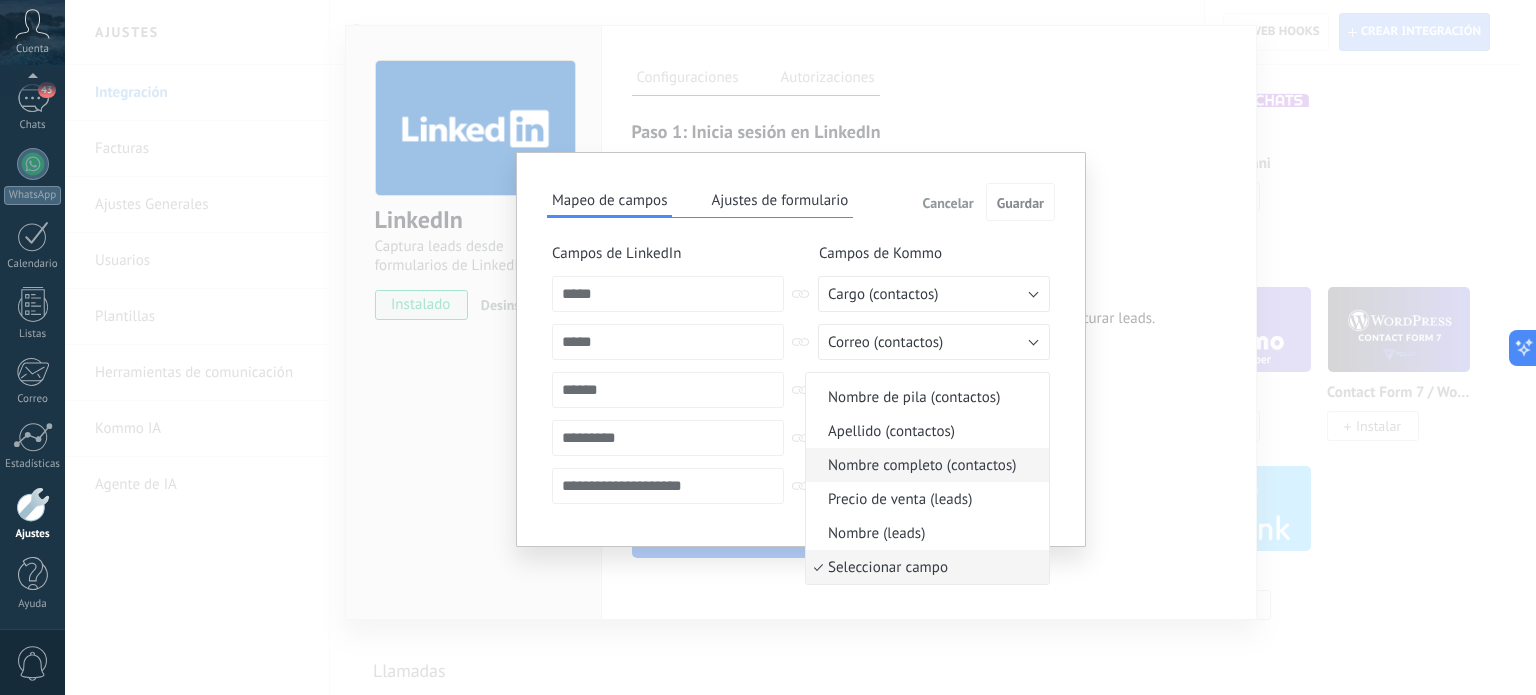 click on "Nombre completo (contactos)" at bounding box center (924, 465) 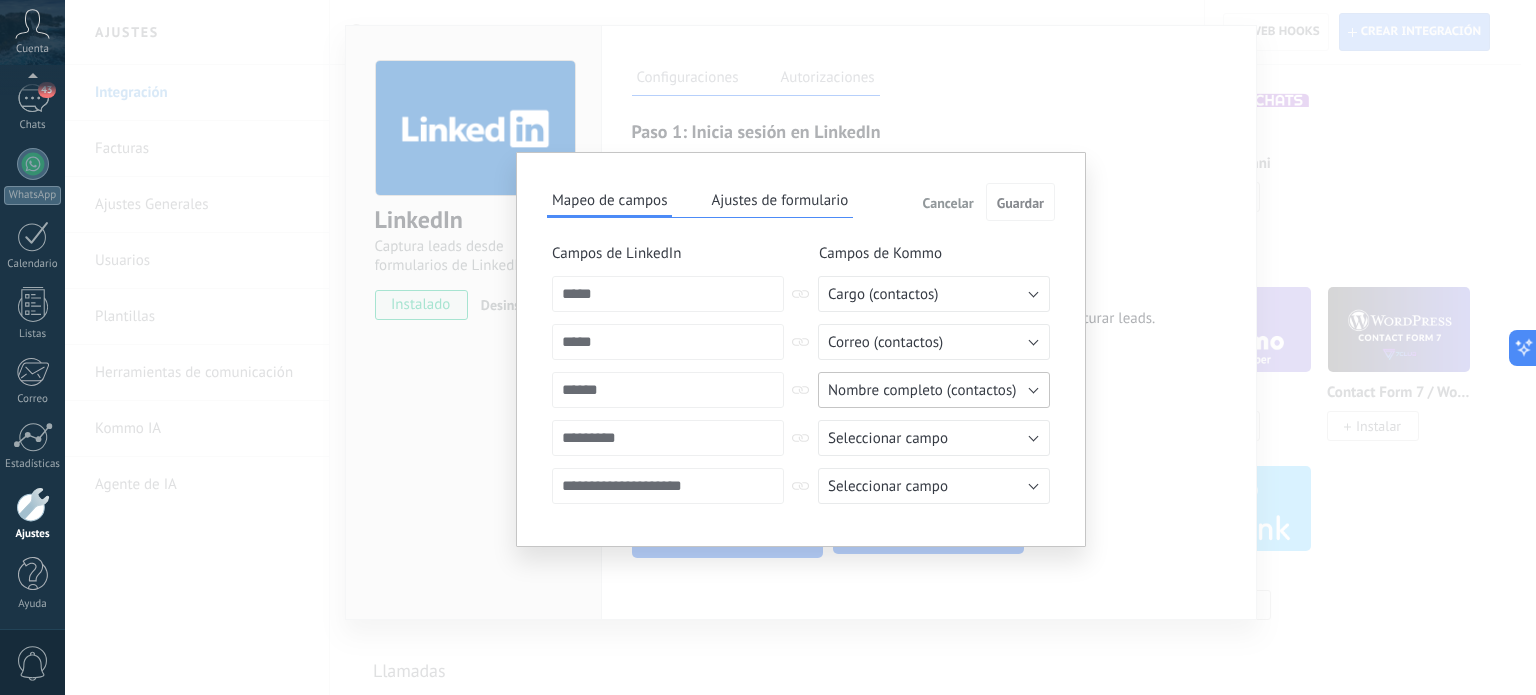 click on "Nombre completo (contactos)" at bounding box center [934, 390] 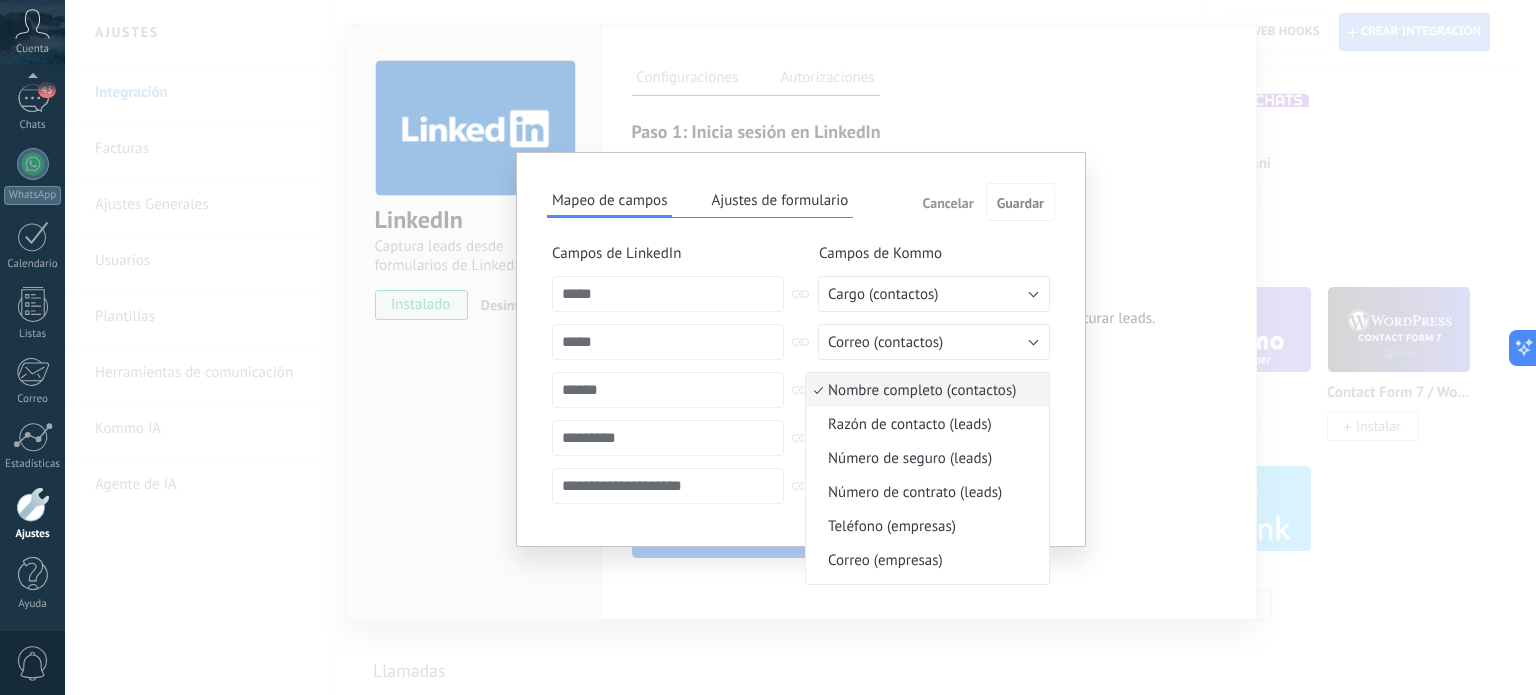 scroll, scrollTop: 268, scrollLeft: 0, axis: vertical 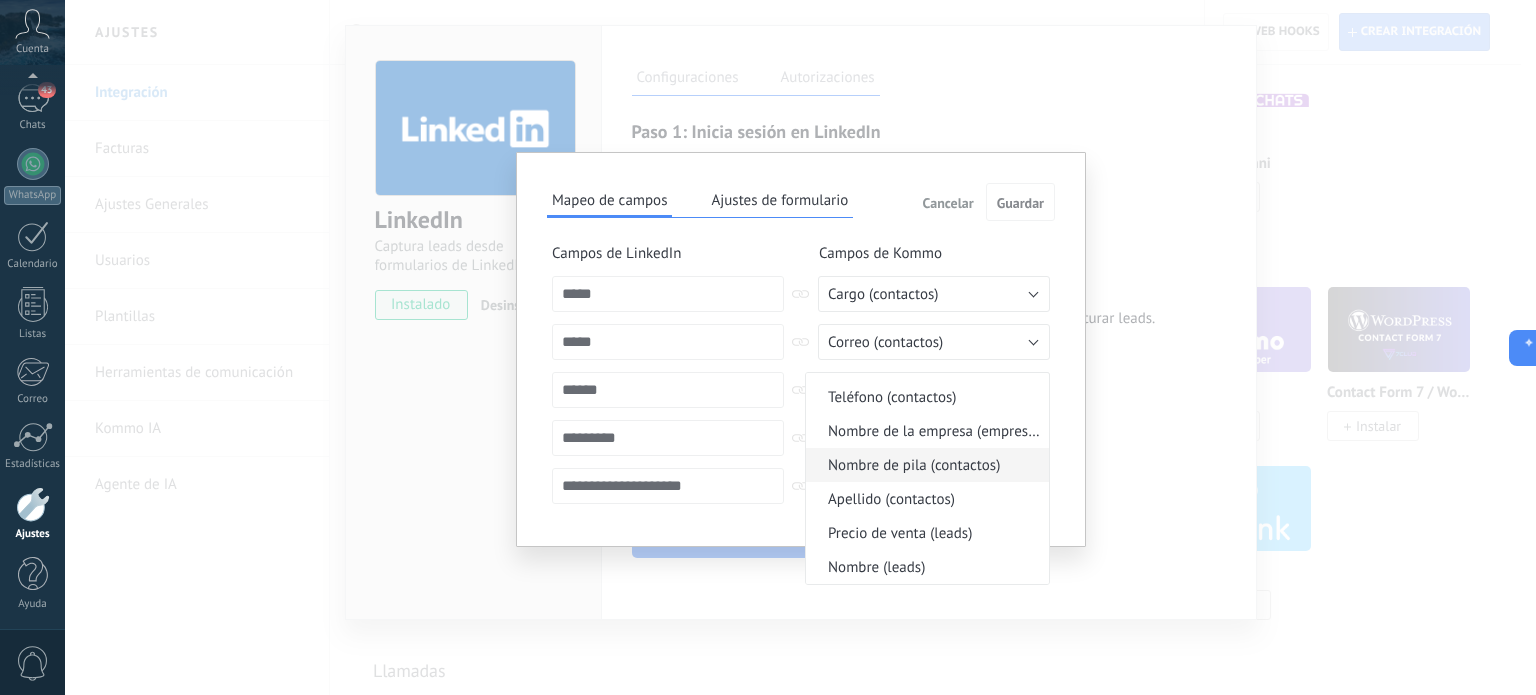 click on "Nombre de pila (contactos)" at bounding box center (924, 465) 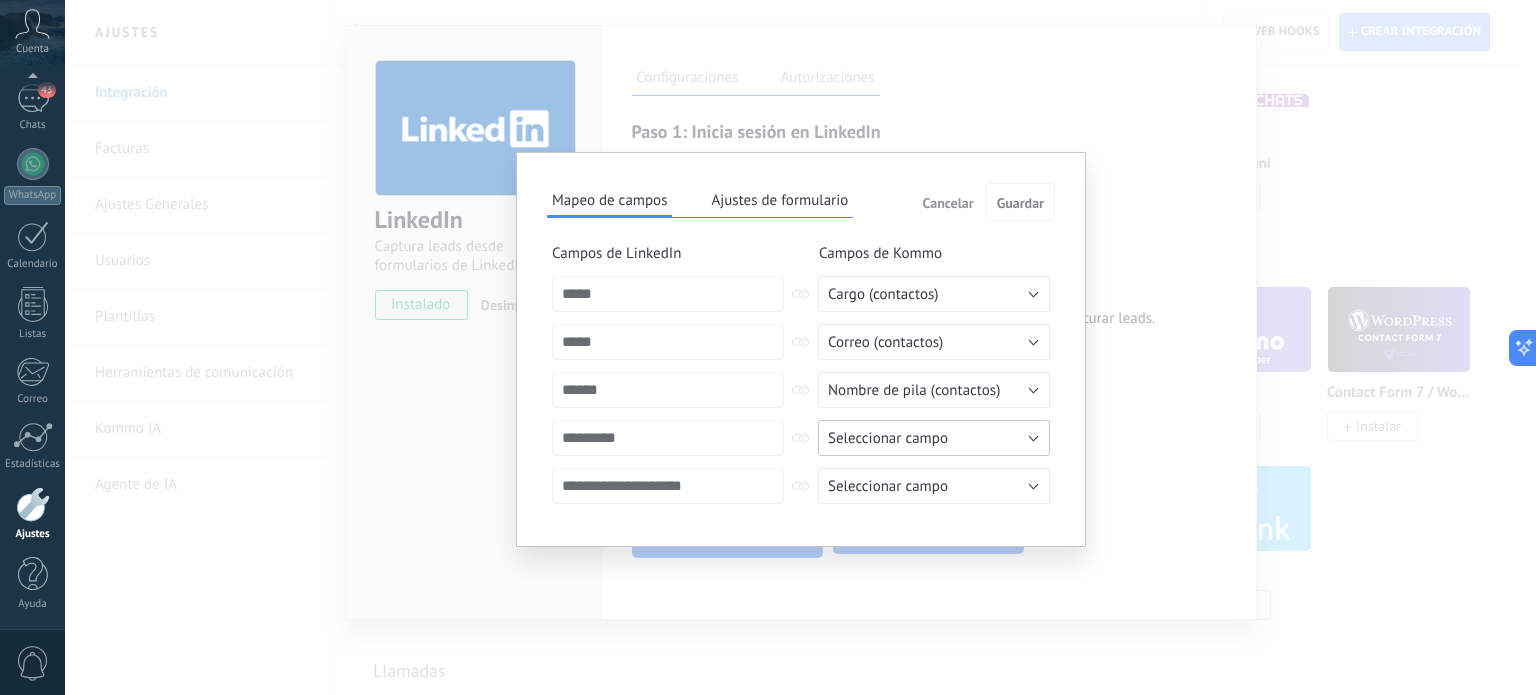 click on "Seleccionar campo" at bounding box center (934, 438) 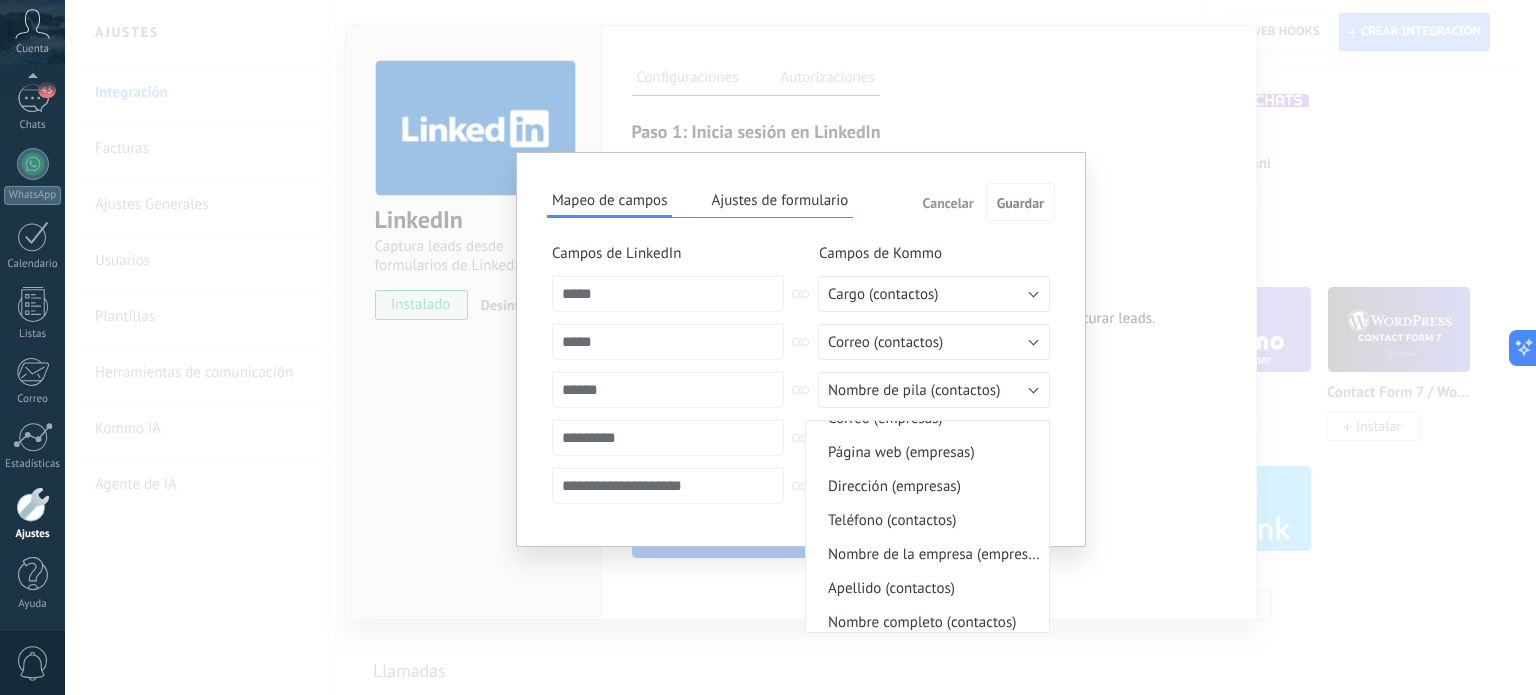 scroll, scrollTop: 219, scrollLeft: 0, axis: vertical 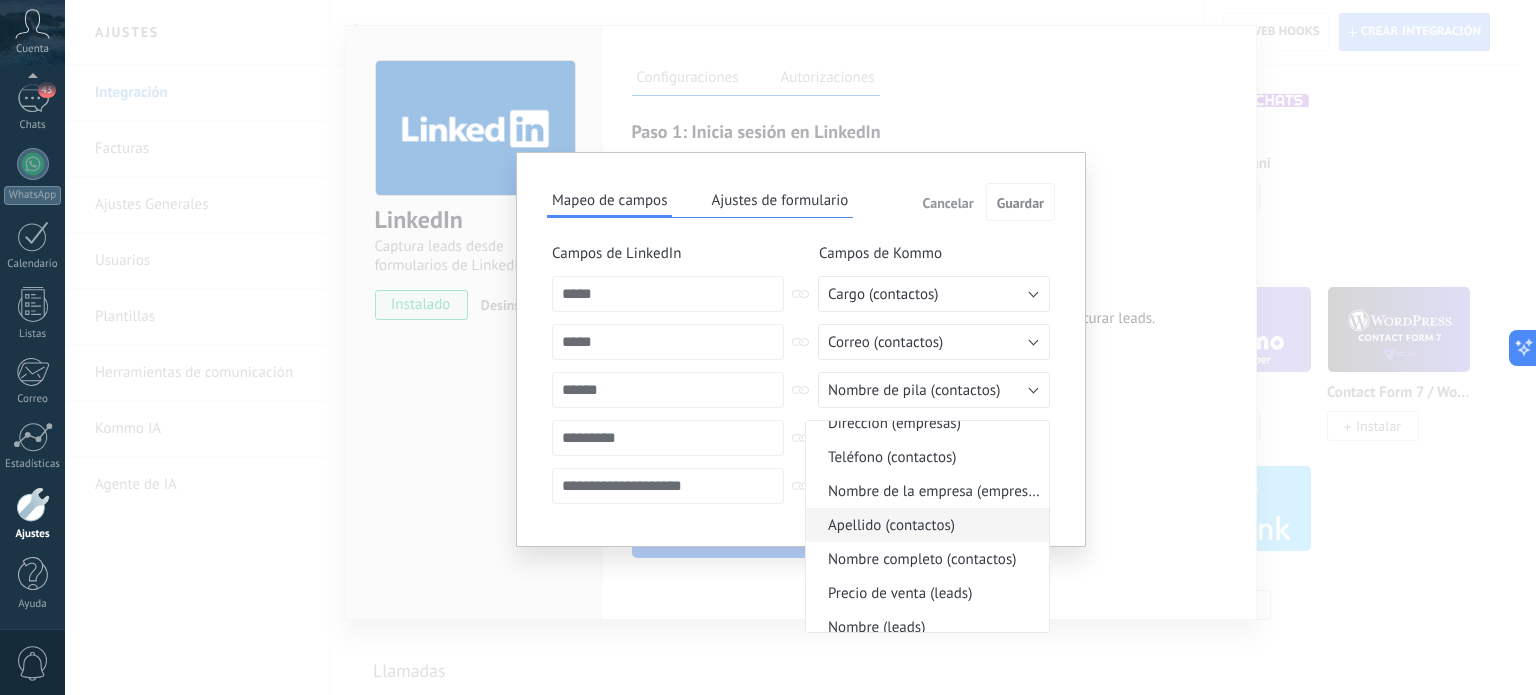 click on "Apellido (contactos)" at bounding box center [924, 525] 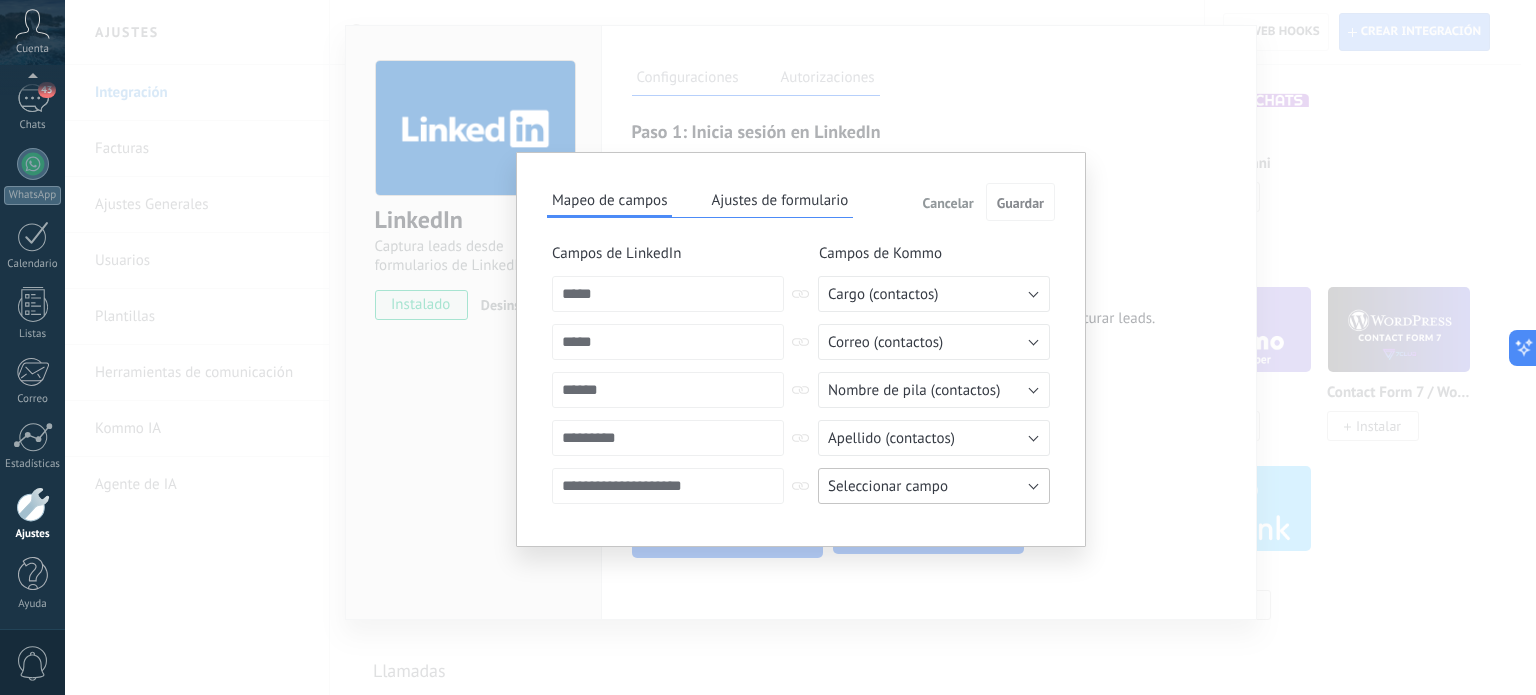 click on "Seleccionar campo" at bounding box center (934, 486) 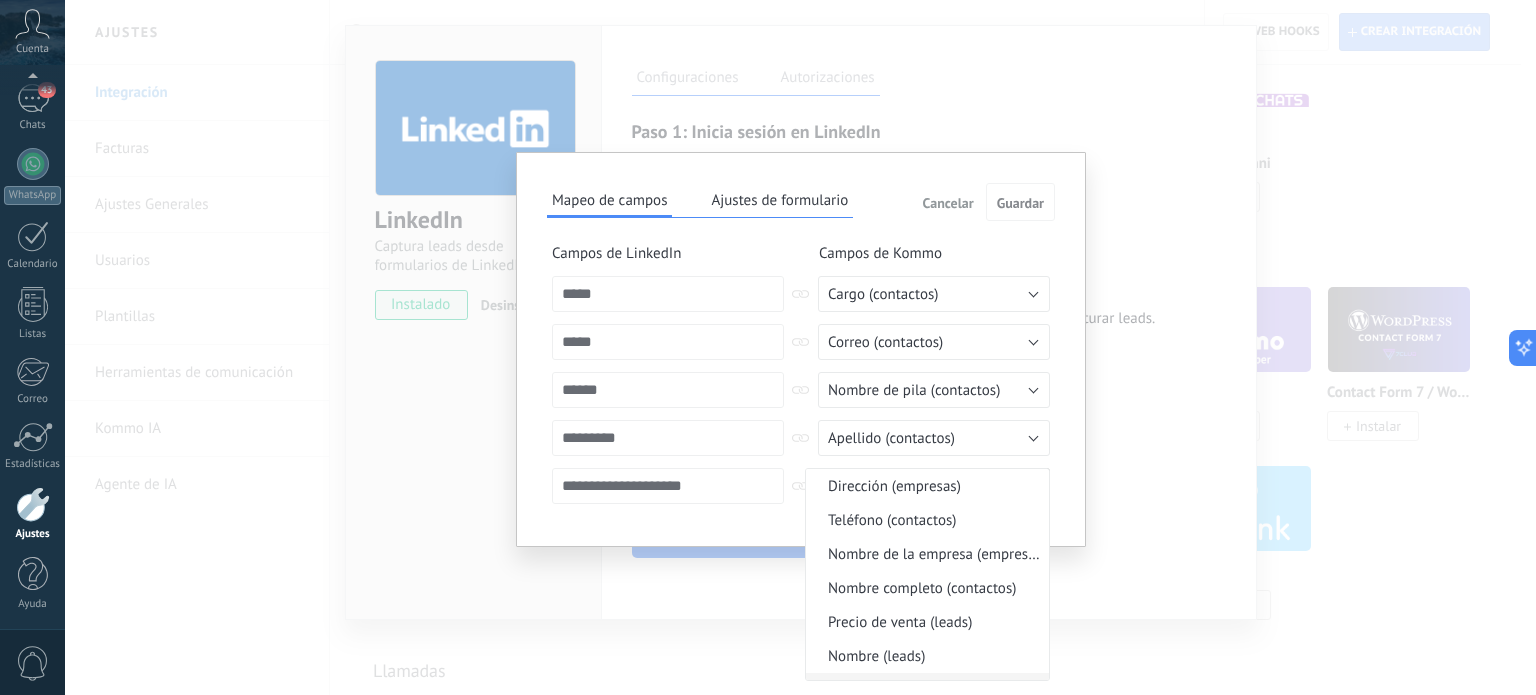 scroll, scrollTop: 204, scrollLeft: 0, axis: vertical 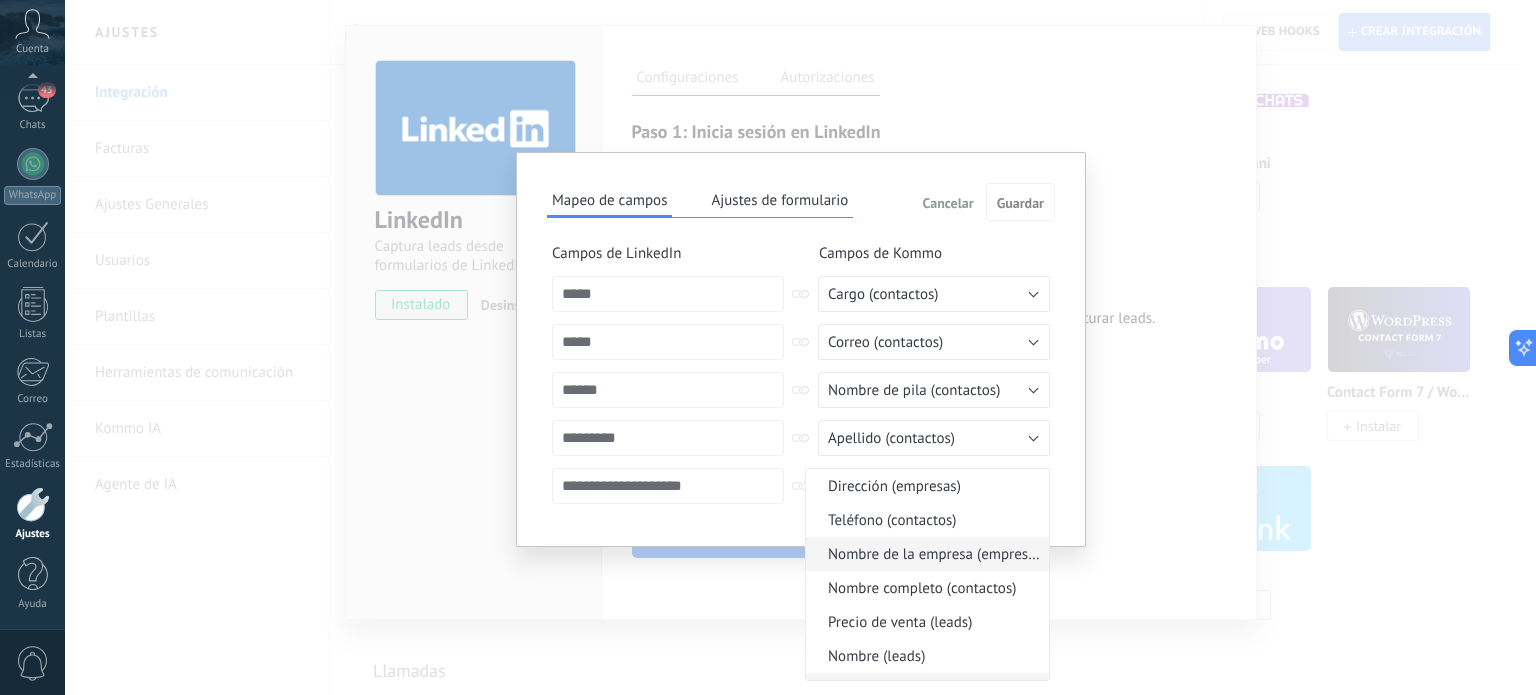 click on "Nombre de la empresa (empresas)" at bounding box center [924, 554] 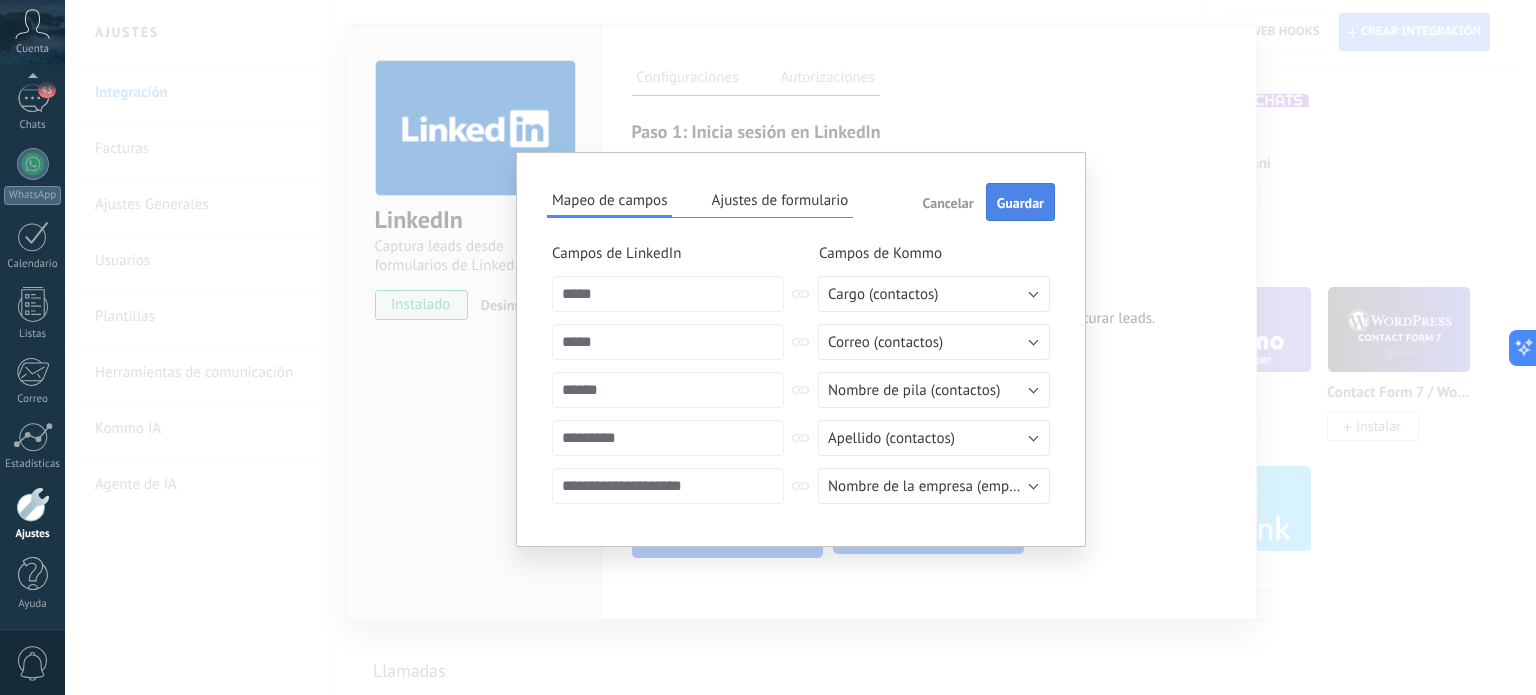 click on "Guardar" at bounding box center [1020, 202] 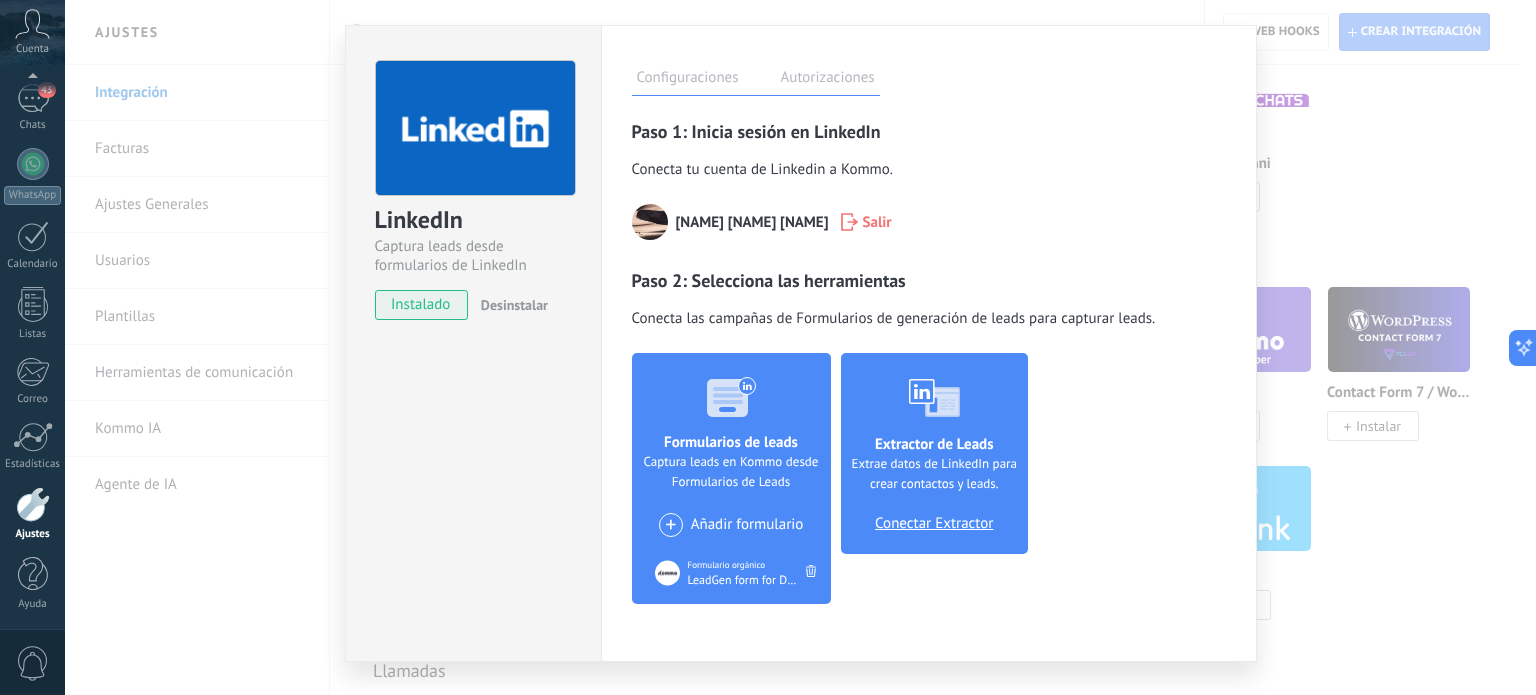 scroll, scrollTop: 80, scrollLeft: 0, axis: vertical 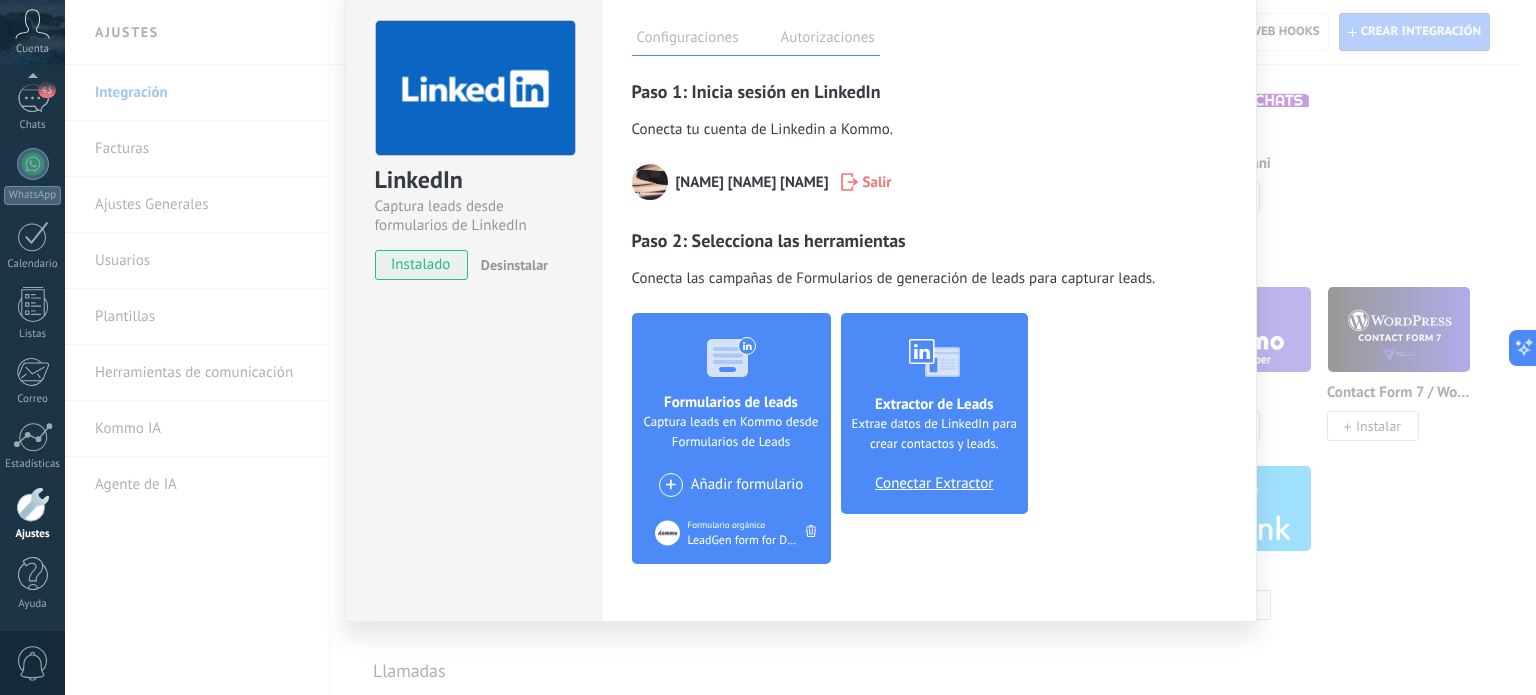 click on "Conectar Extractor" at bounding box center (934, 484) 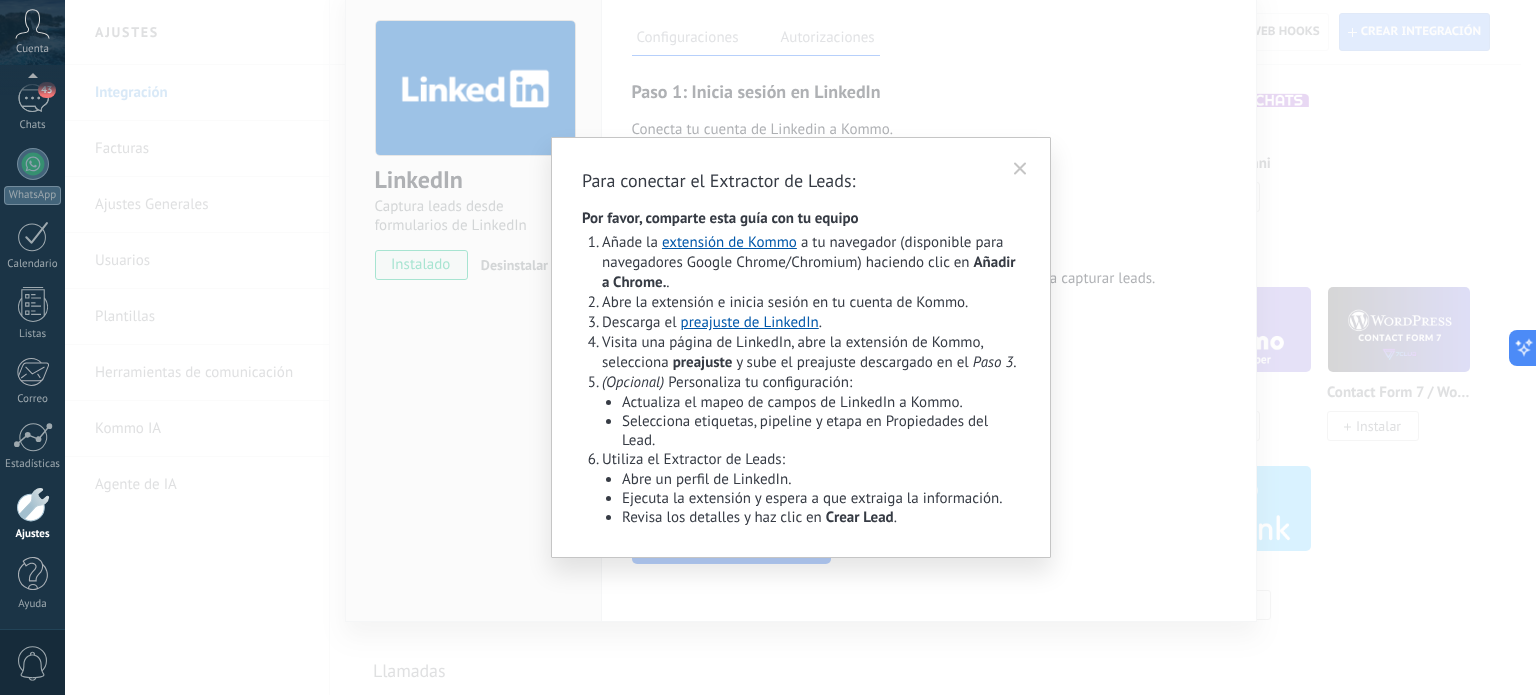 click 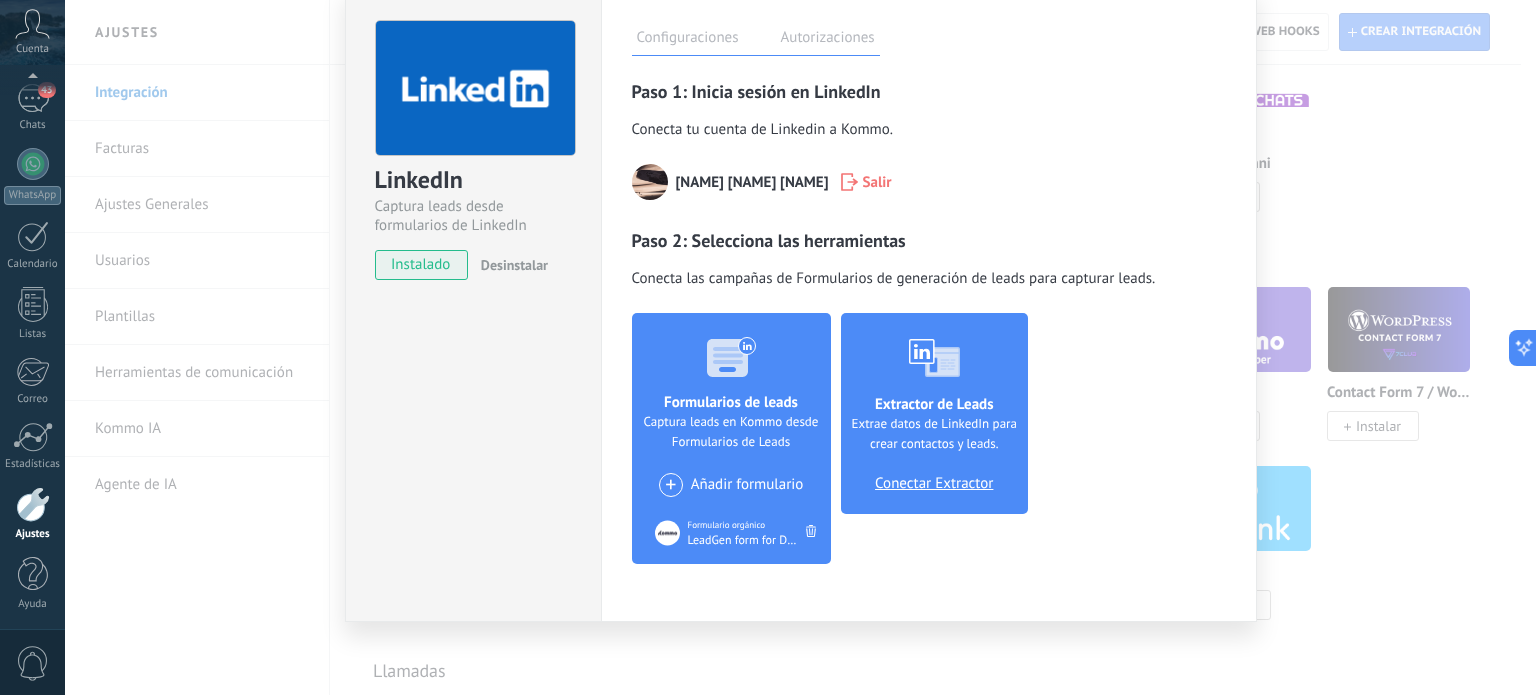 click on "Formularios de leads Captura leads en Kommo desde Formularios de Leads + Añadir formulario   Formulario orgánico LeadGen form for Dental Hospital  Extractor de Leads Extrae datos de LinkedIn para crear contactos y leads. Conectar Extractor" at bounding box center [929, 438] 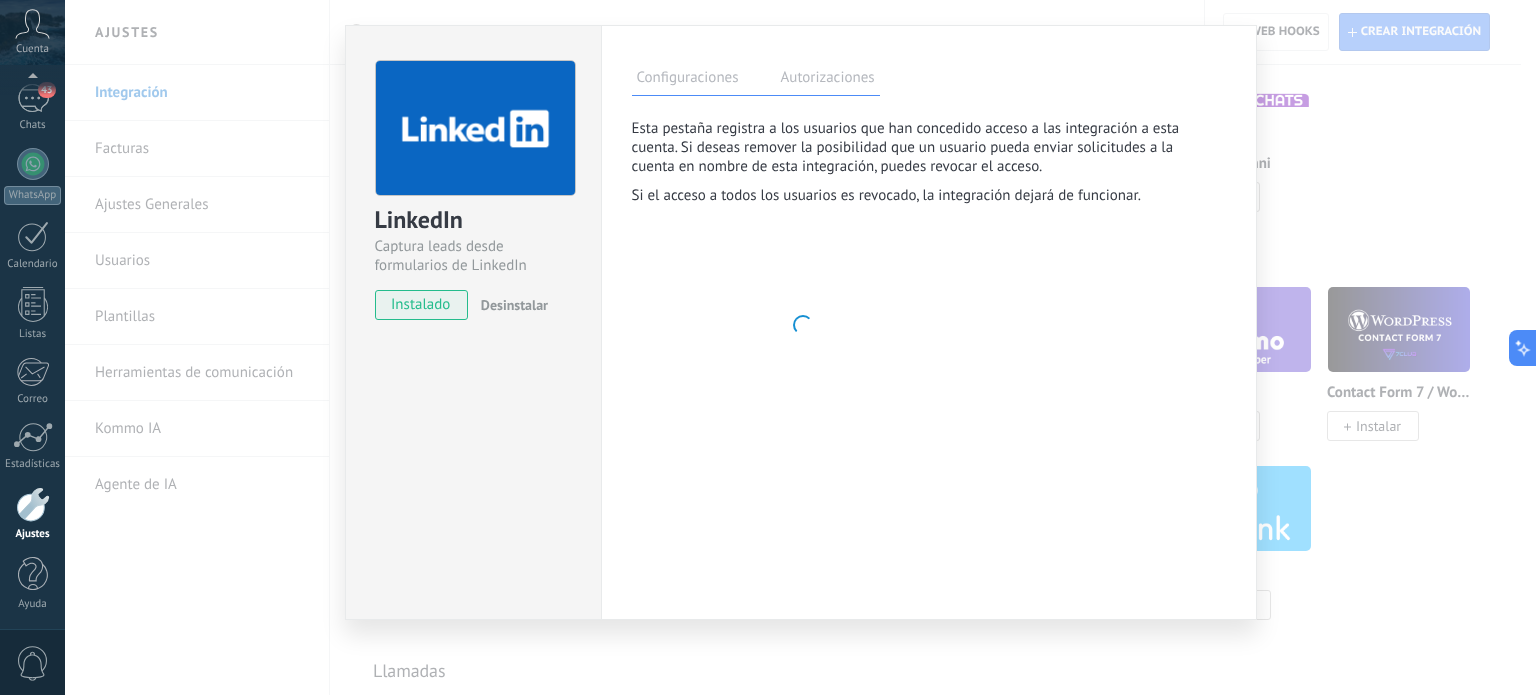 scroll, scrollTop: 40, scrollLeft: 0, axis: vertical 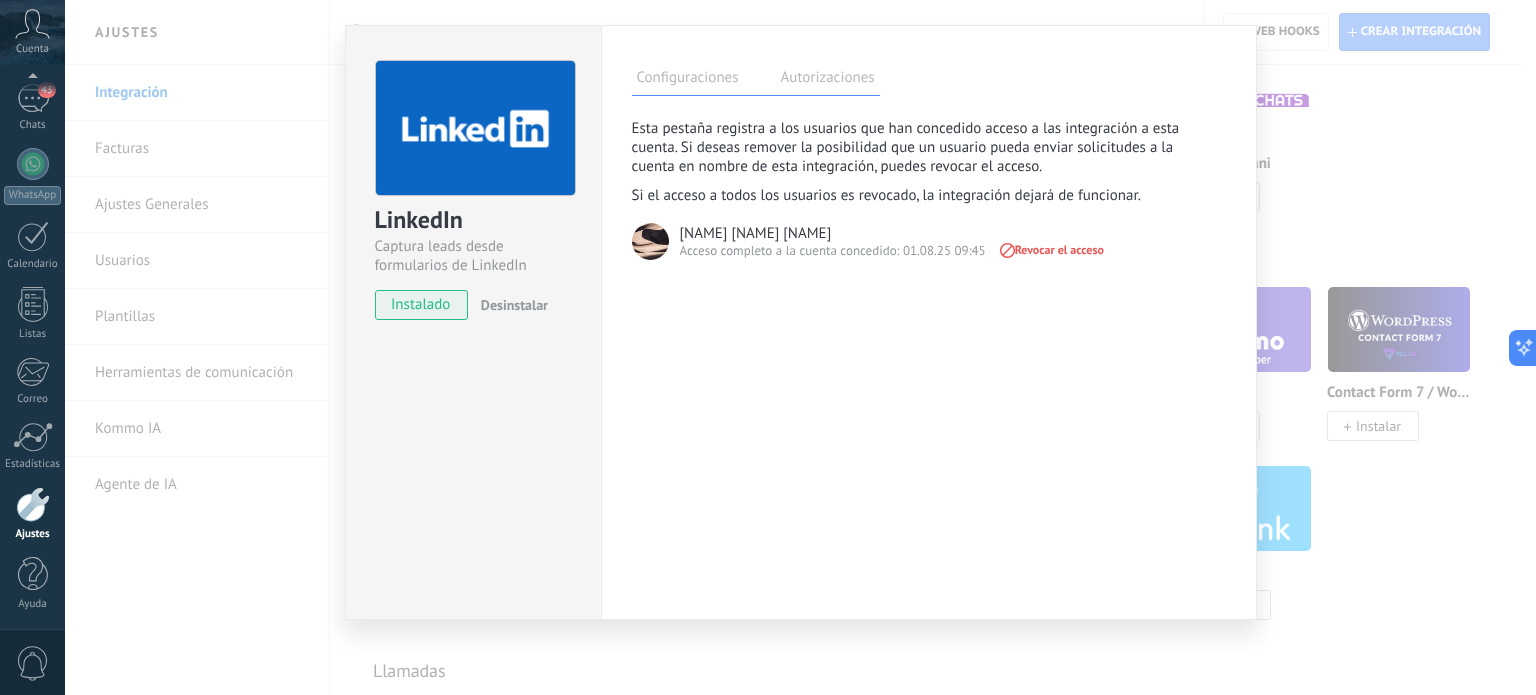 drag, startPoint x: 505, startPoint y: 458, endPoint x: 434, endPoint y: 303, distance: 170.48753 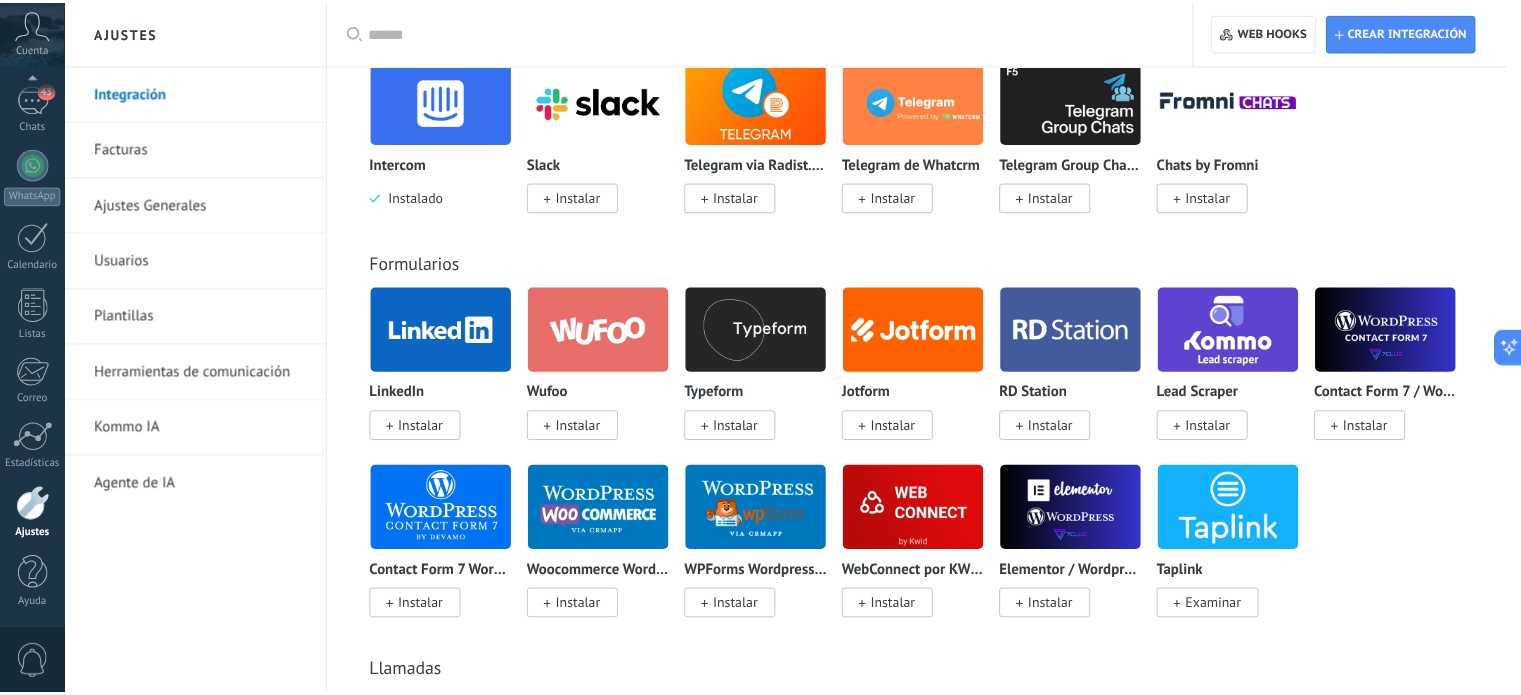 scroll, scrollTop: 0, scrollLeft: 0, axis: both 